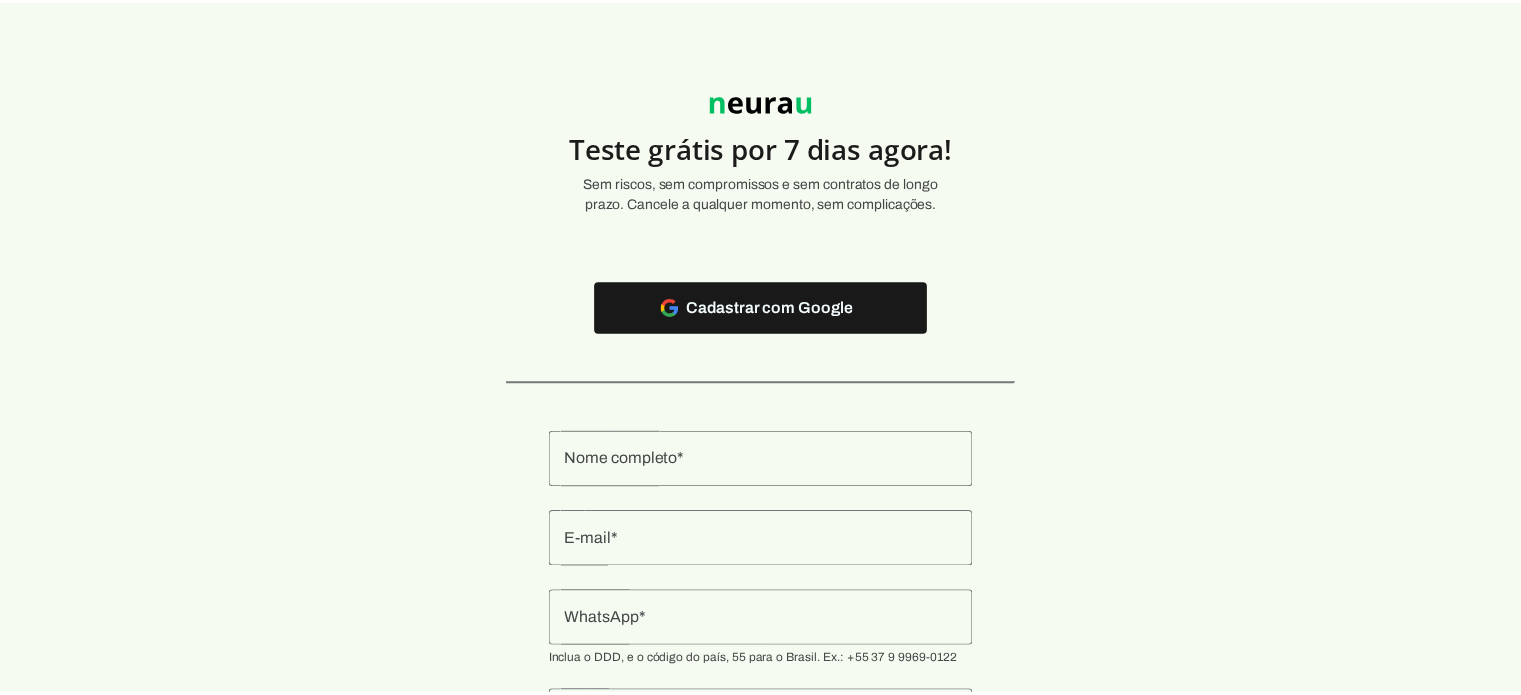 scroll, scrollTop: 0, scrollLeft: 0, axis: both 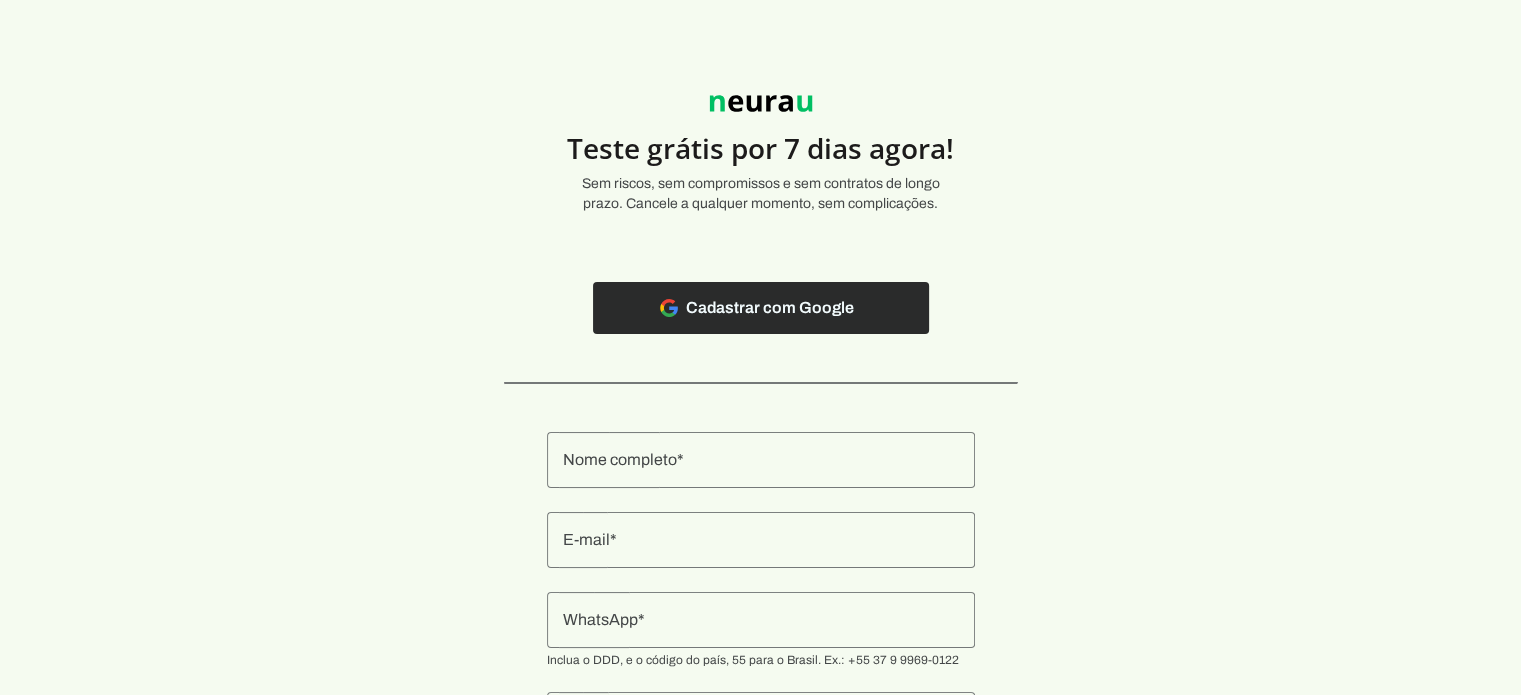 click at bounding box center [761, 308] 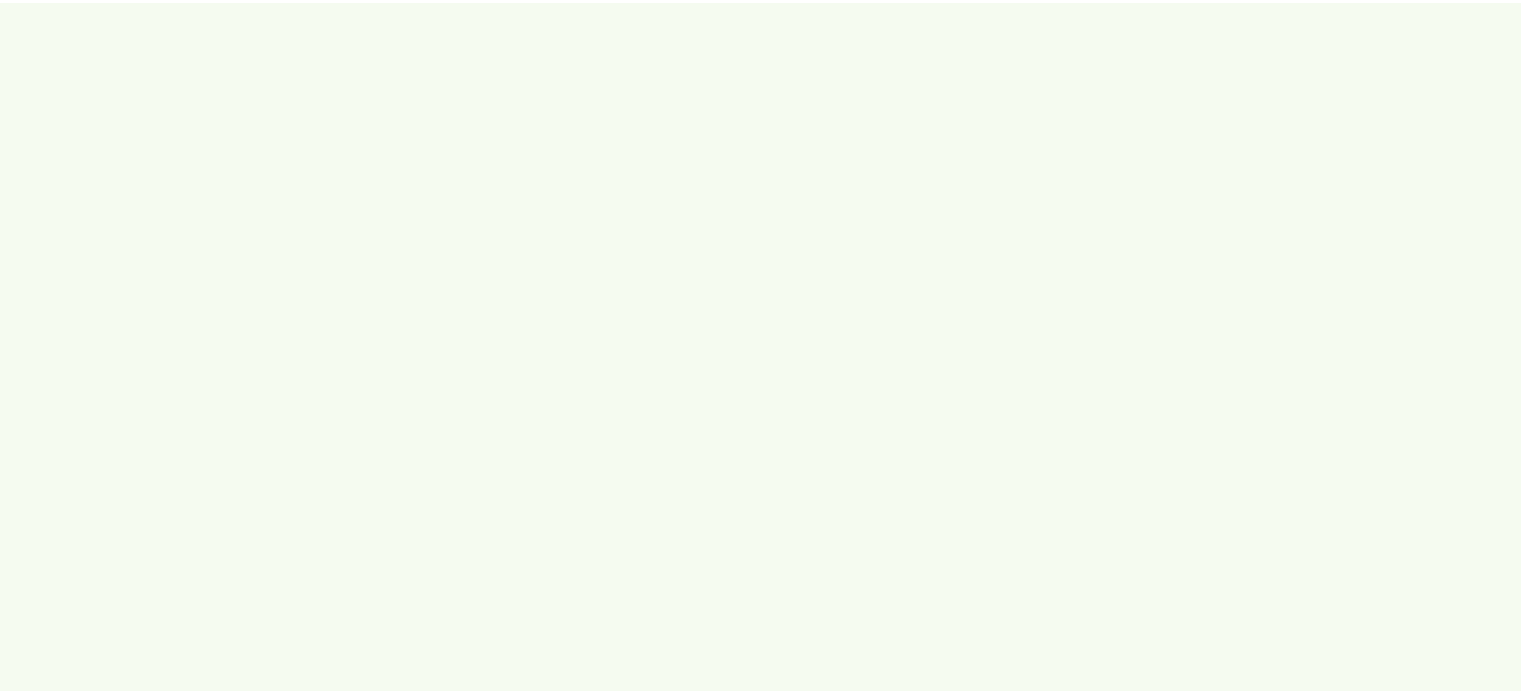 scroll, scrollTop: 0, scrollLeft: 0, axis: both 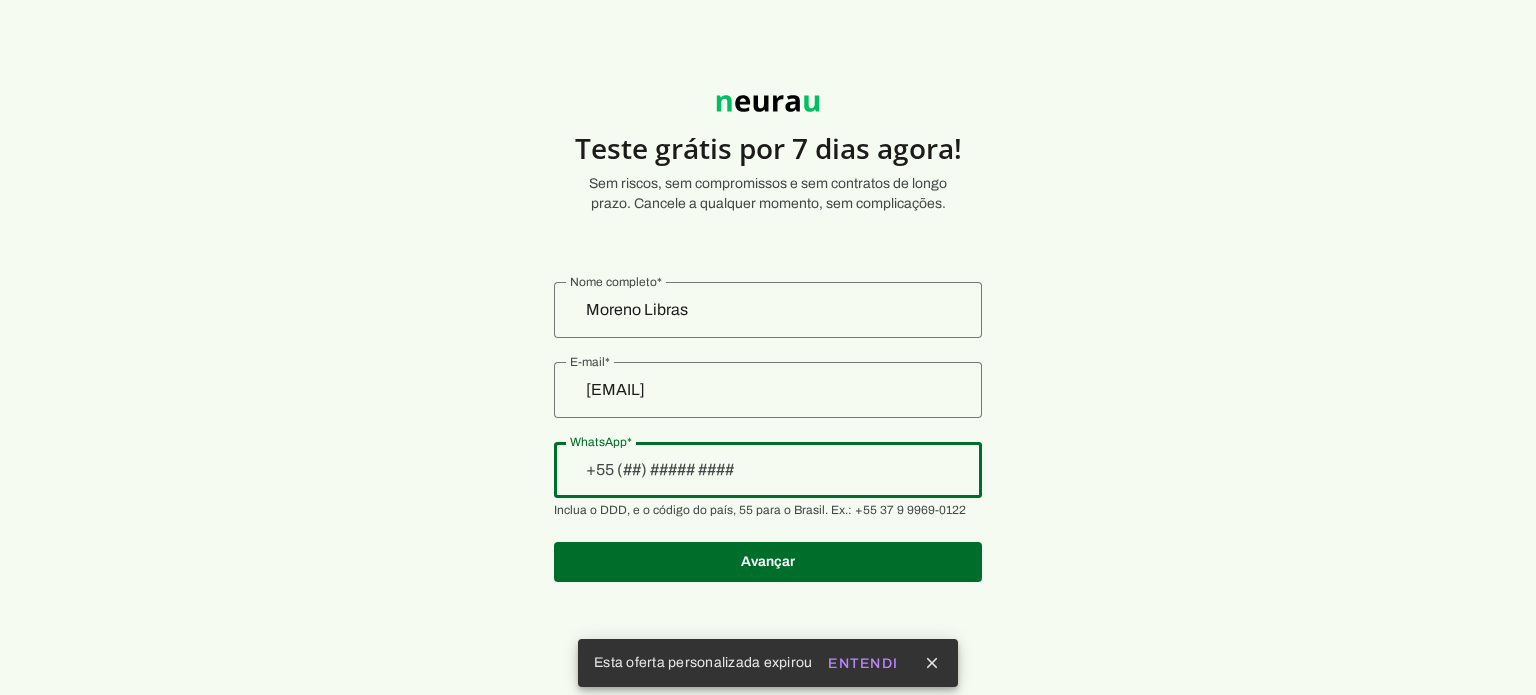 click at bounding box center (768, 470) 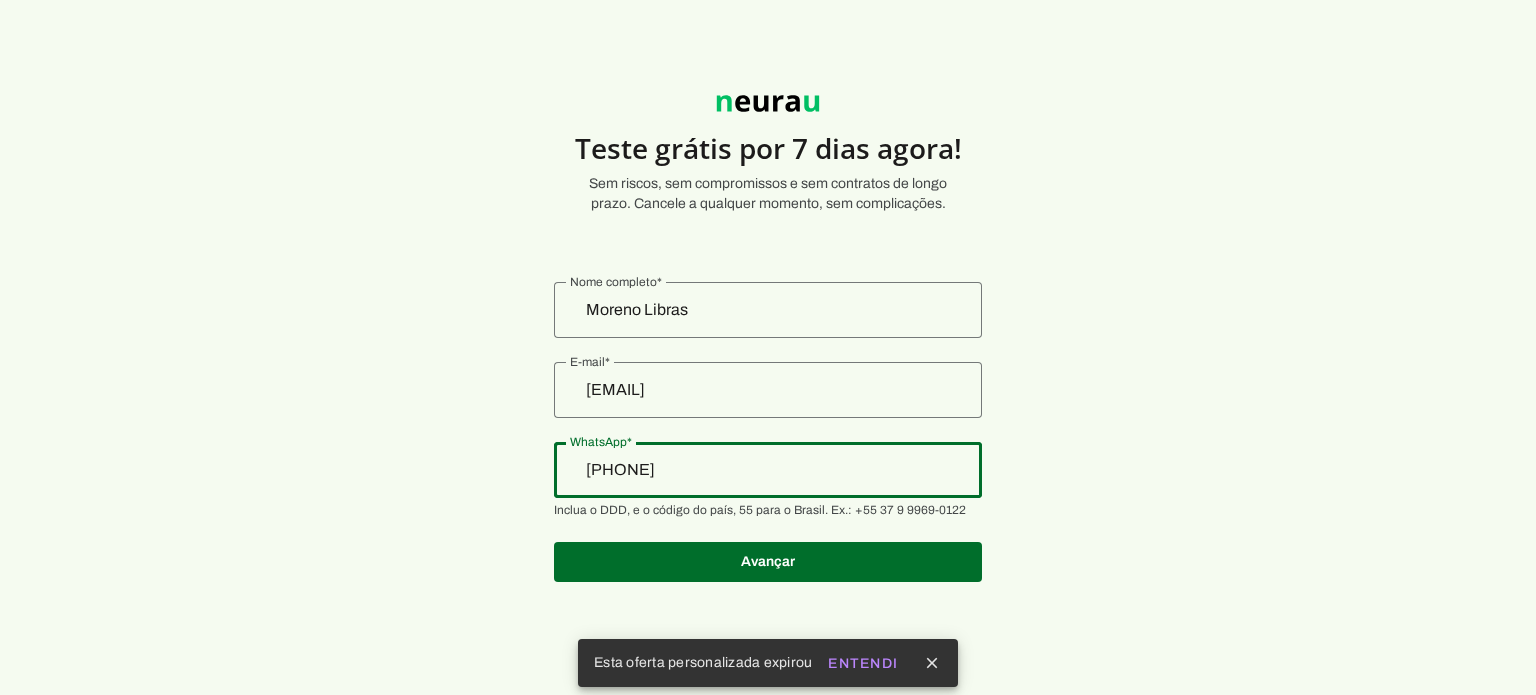 type on "+9__-__-___-____" 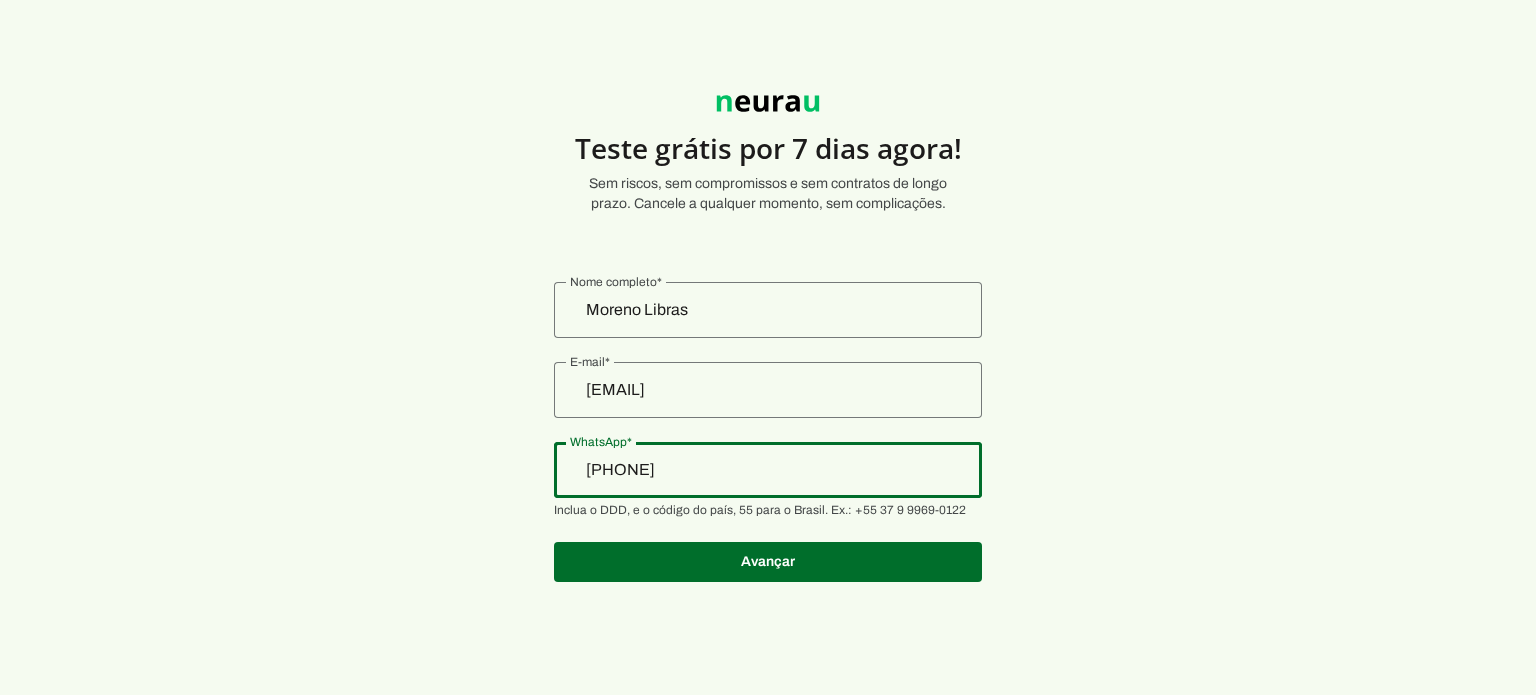 type on "+55 (98) 9842-3___" 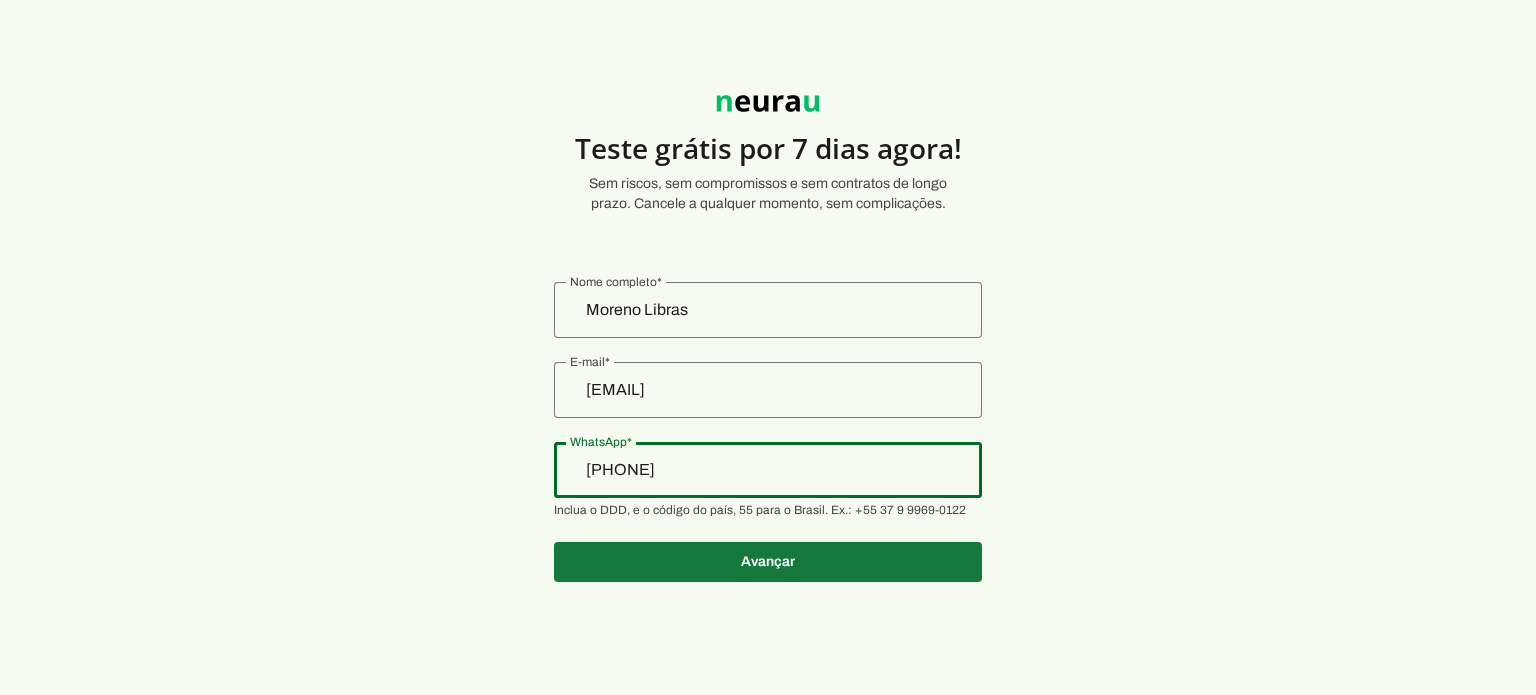 type on "+55 (98) 9 8118-6986" 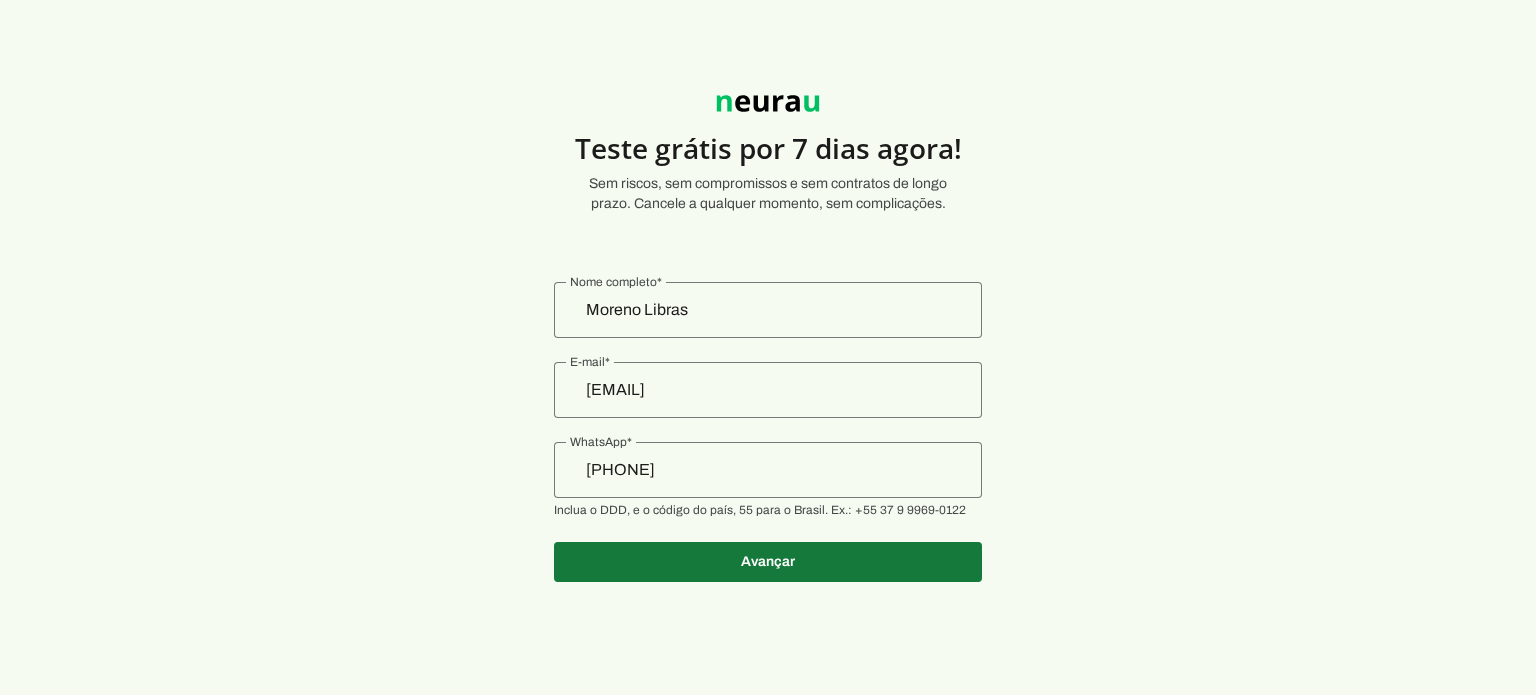 click at bounding box center (768, 562) 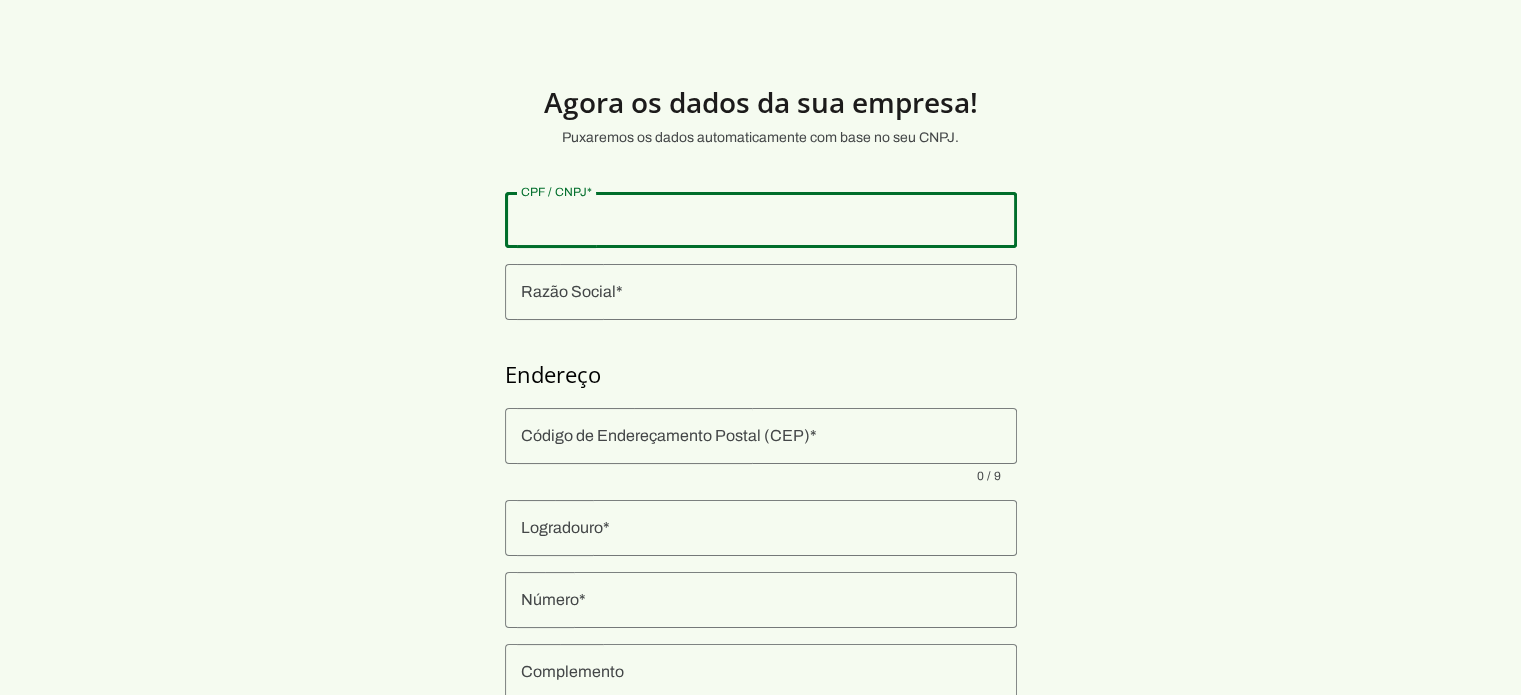 click at bounding box center [761, 220] 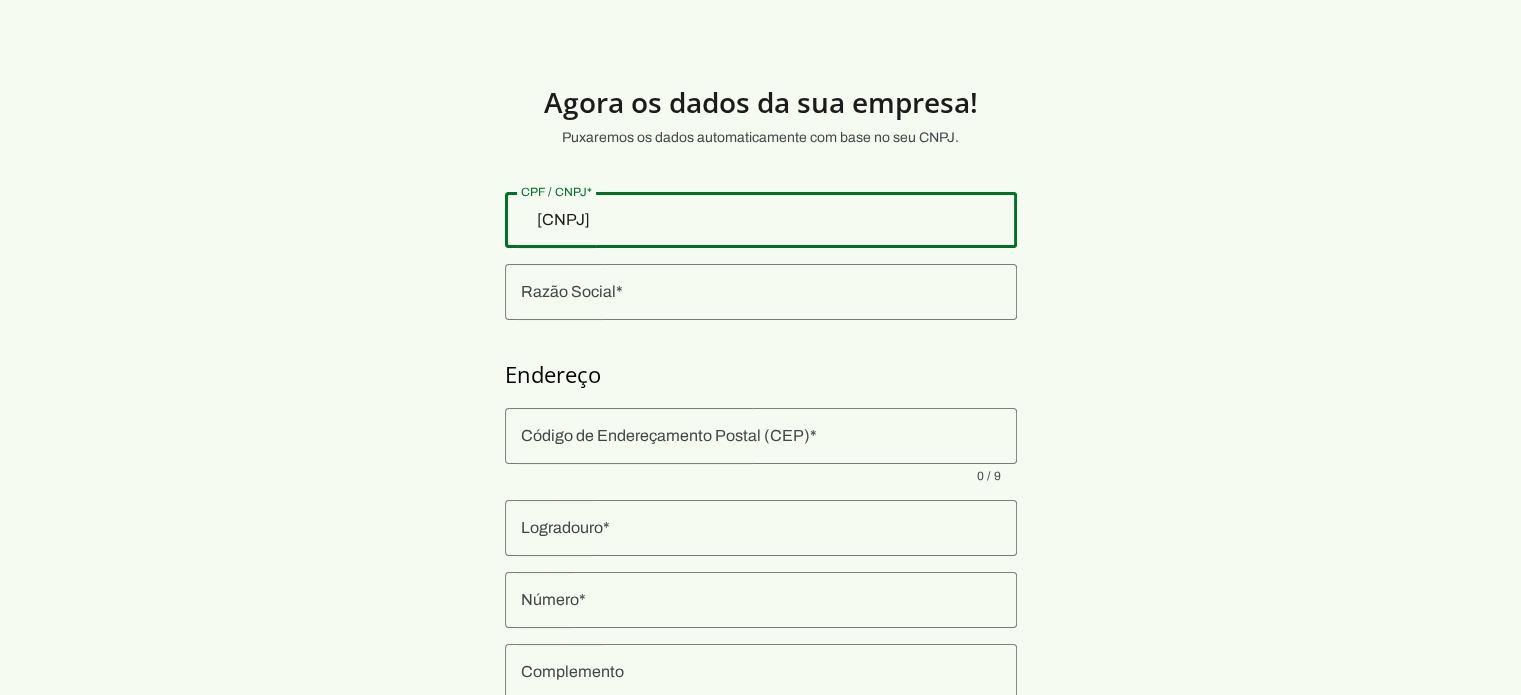 type on "40.027.703/0001-28" 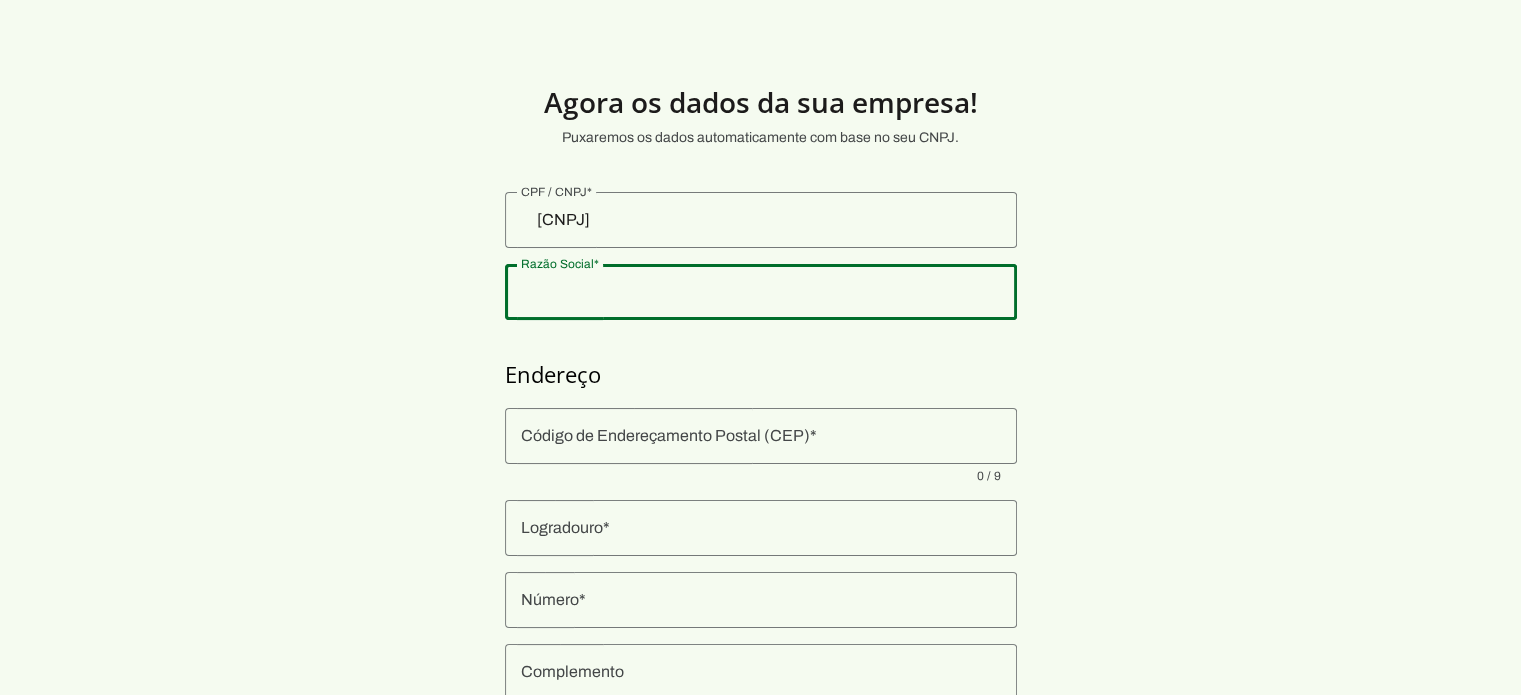 click 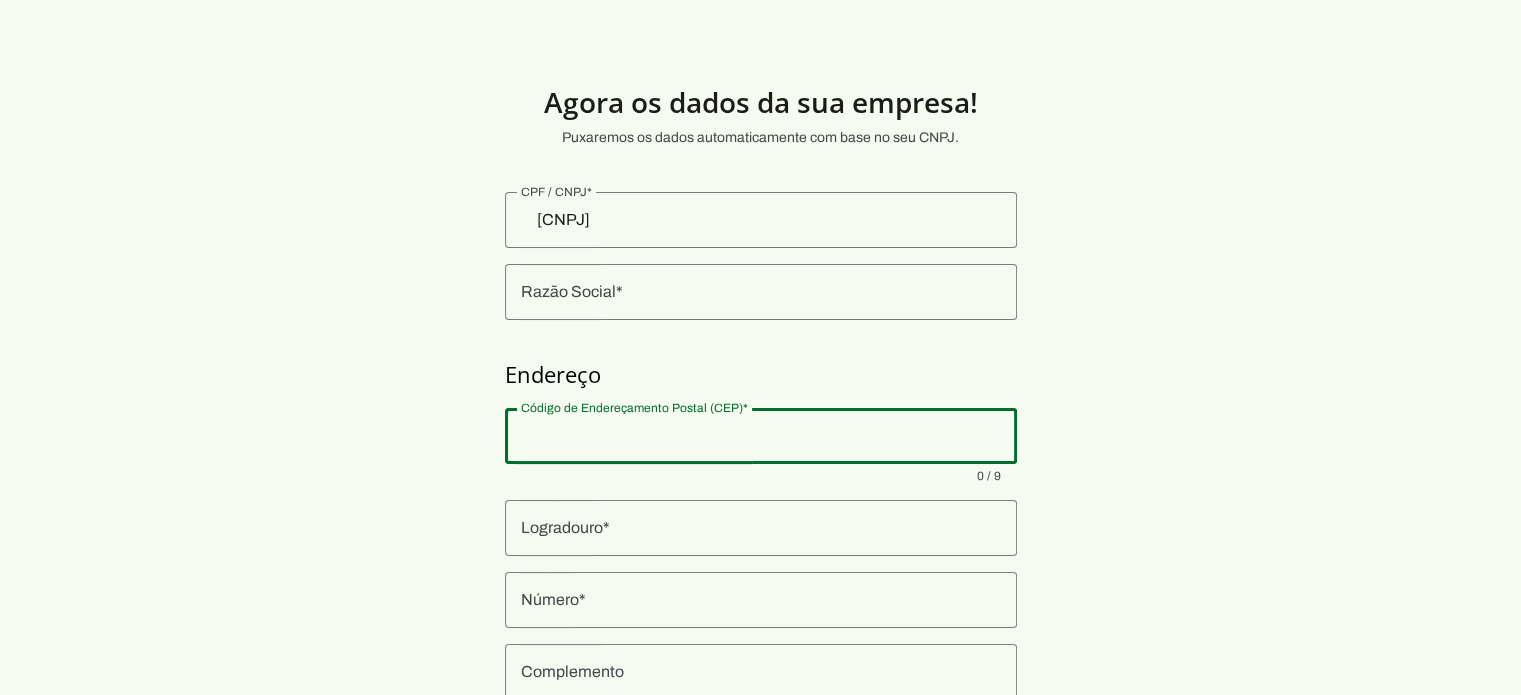 click 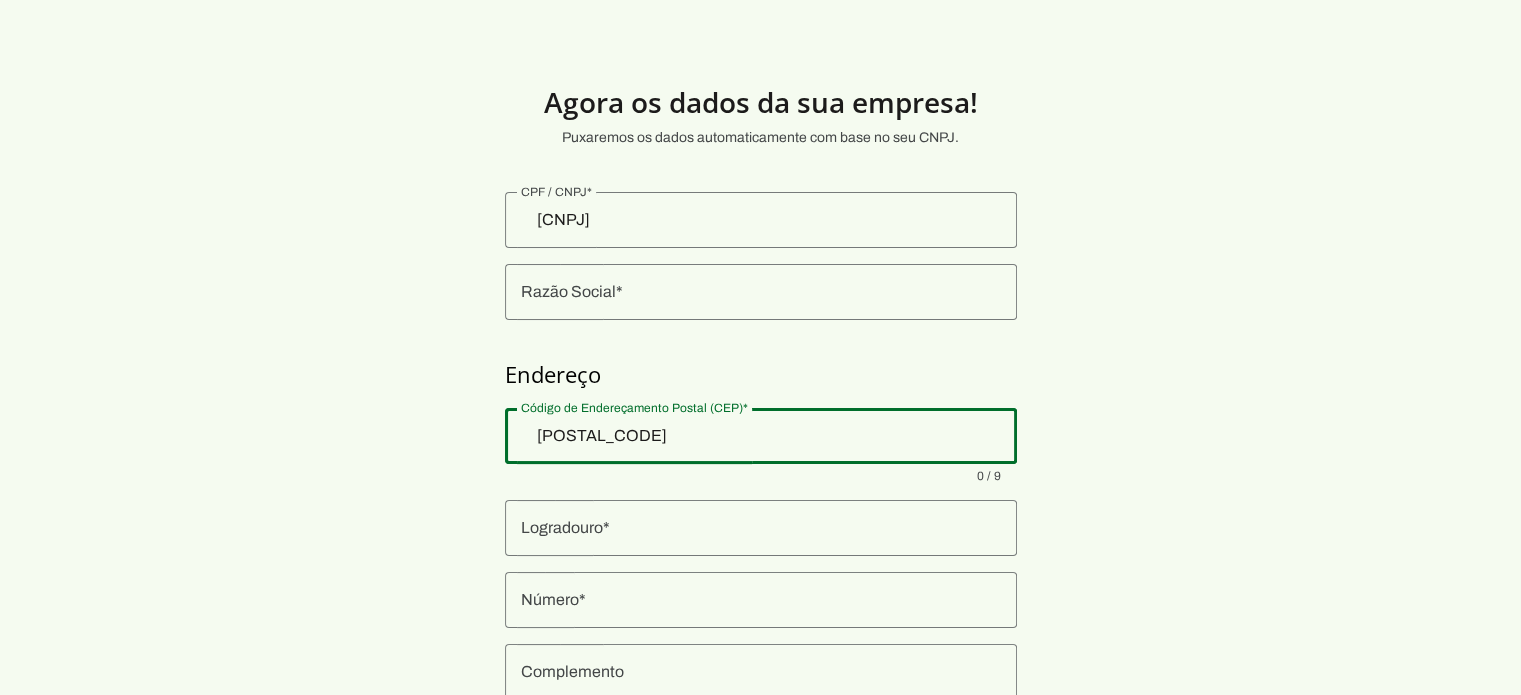 type on "Turu" 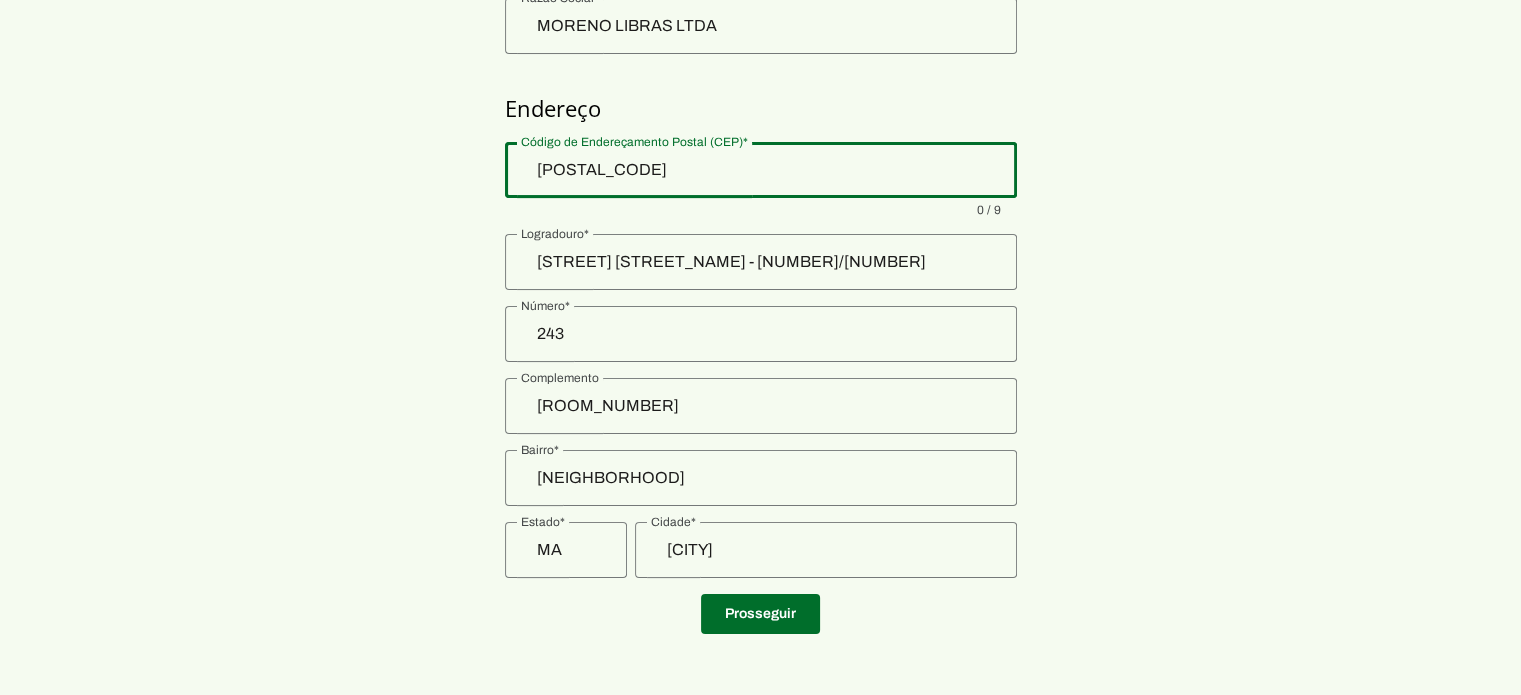 scroll, scrollTop: 268, scrollLeft: 0, axis: vertical 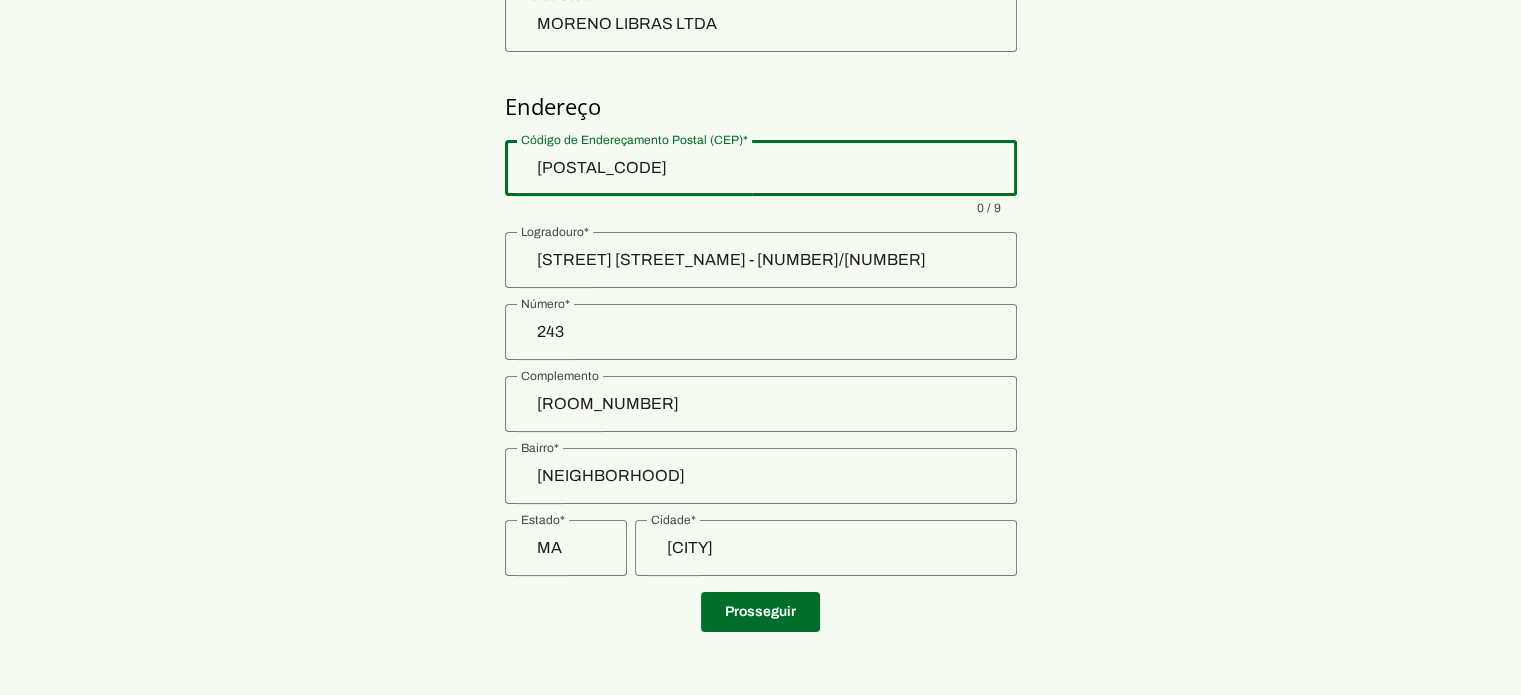 click on "Agora os dados da sua empresa!
Puxaremos os dados automaticamente com base no seu CNPJ.
Endereço
Prosseguir" at bounding box center (760, 214) 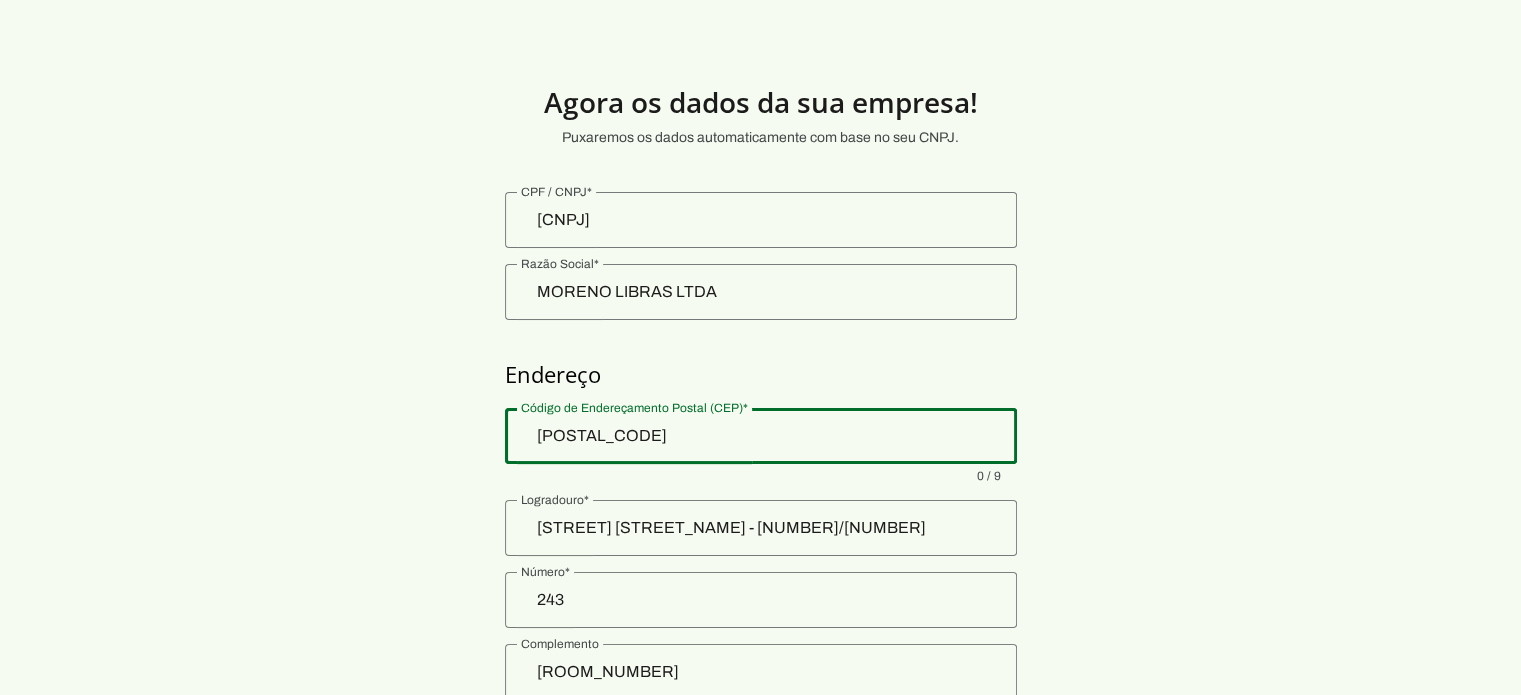 scroll, scrollTop: 0, scrollLeft: 0, axis: both 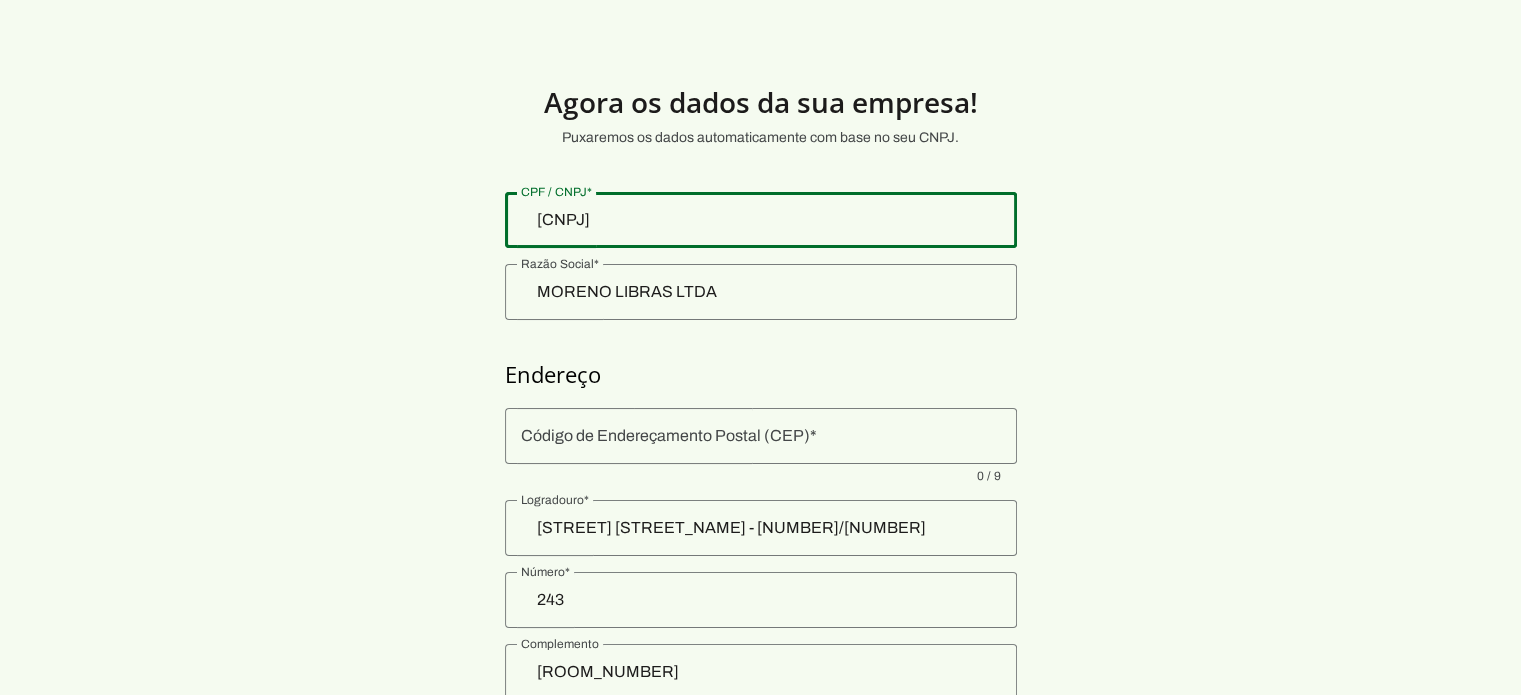 click on "40.027.703/0001-28" at bounding box center (761, 220) 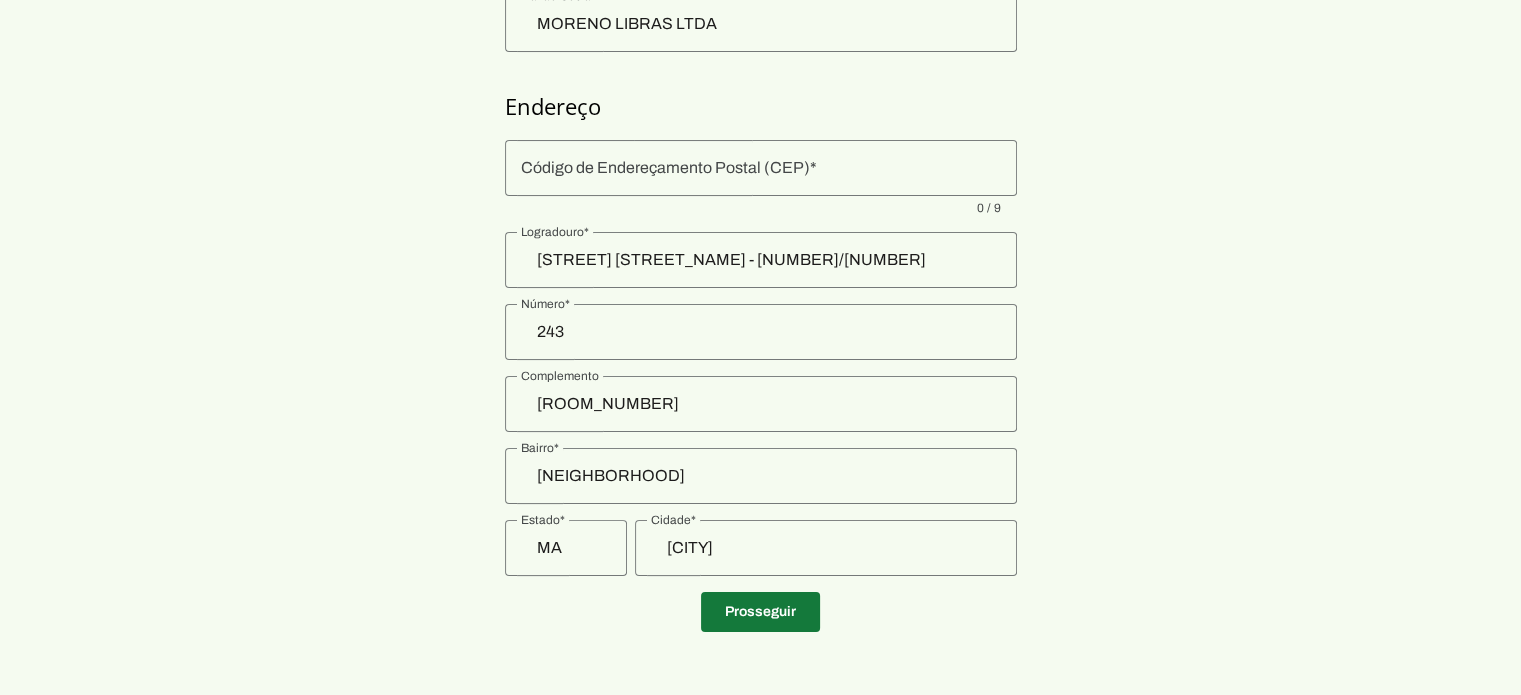 click at bounding box center (760, 612) 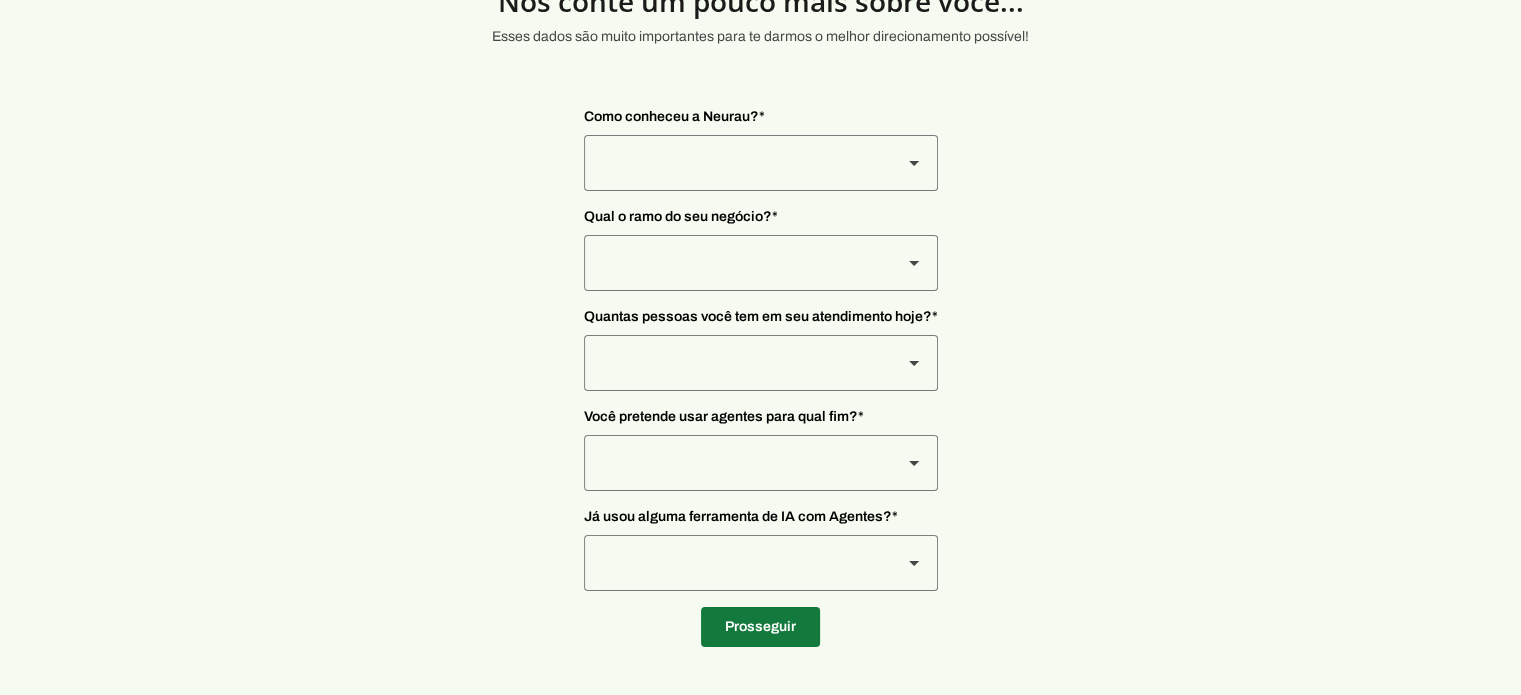 scroll, scrollTop: 100, scrollLeft: 0, axis: vertical 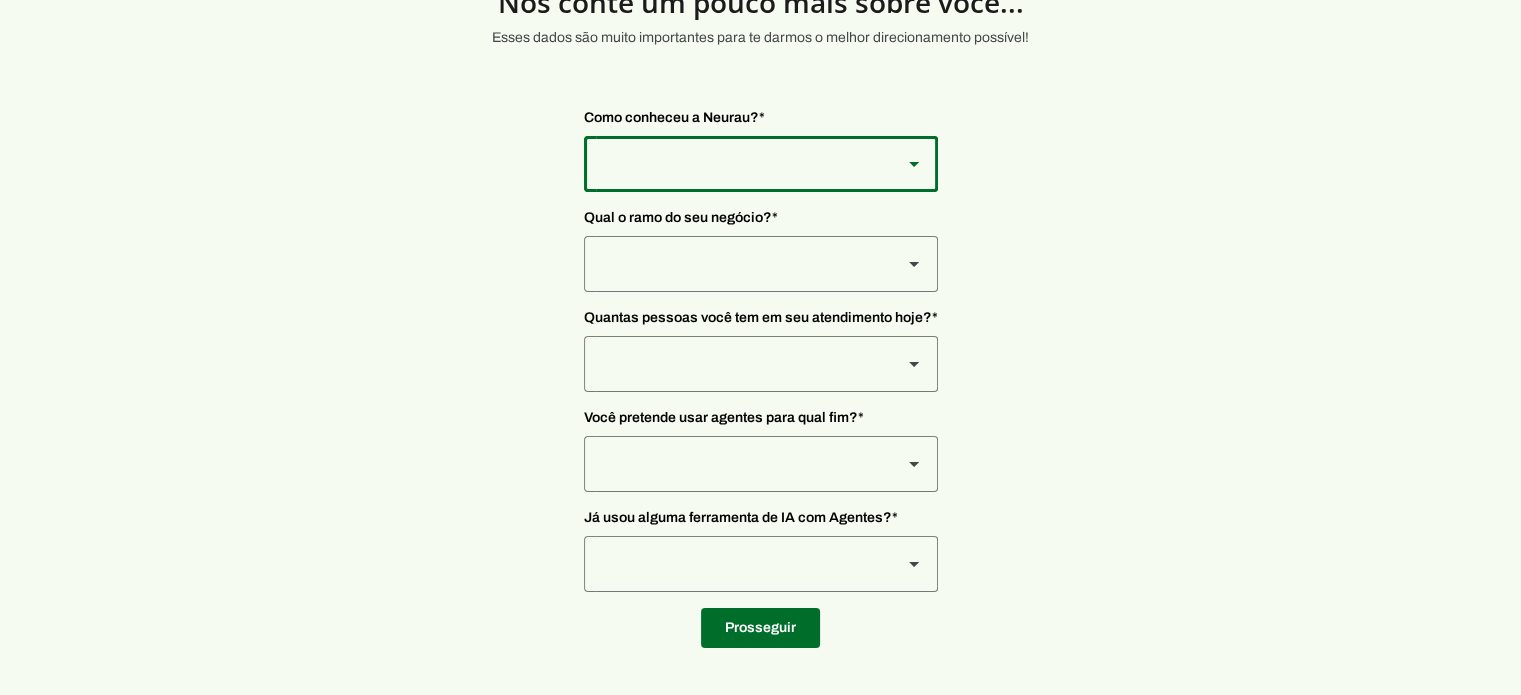 click at bounding box center (735, 164) 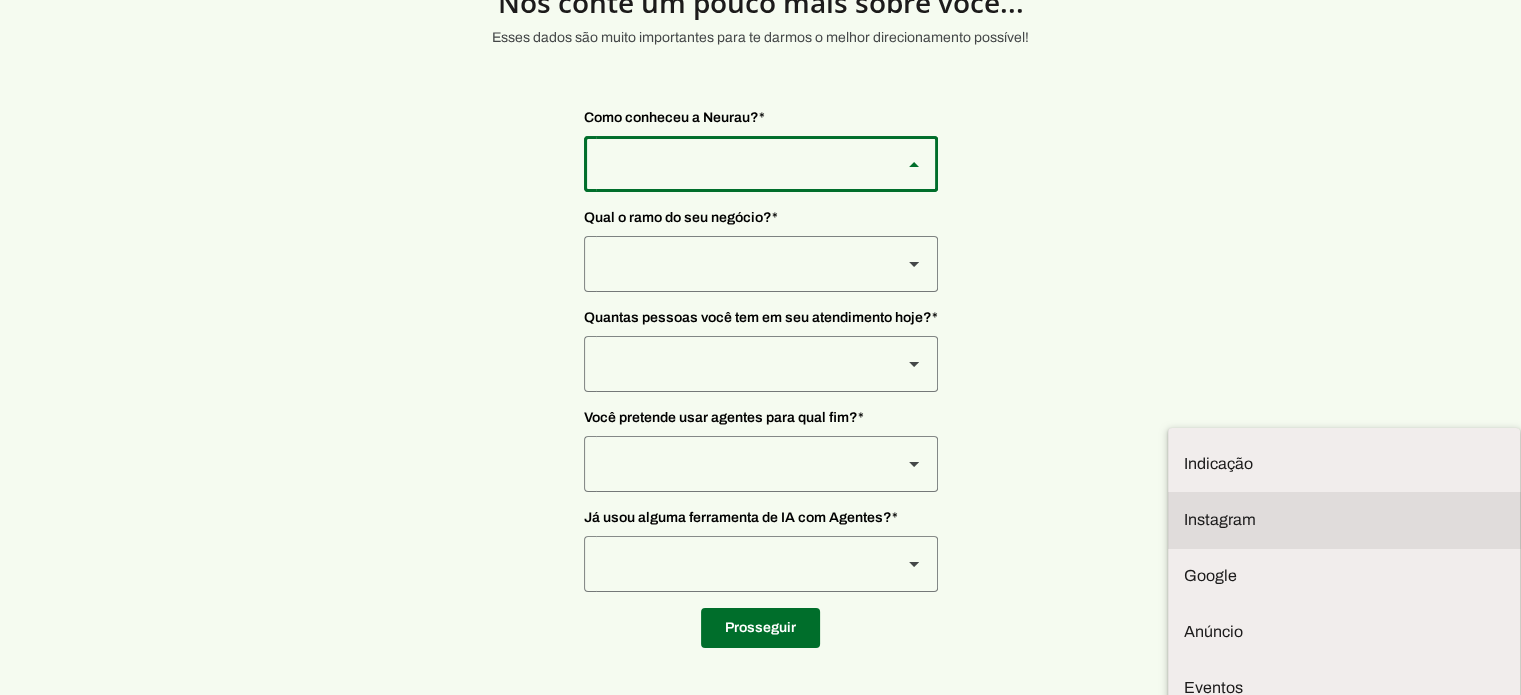 click on "Instagram" at bounding box center (0, 0) 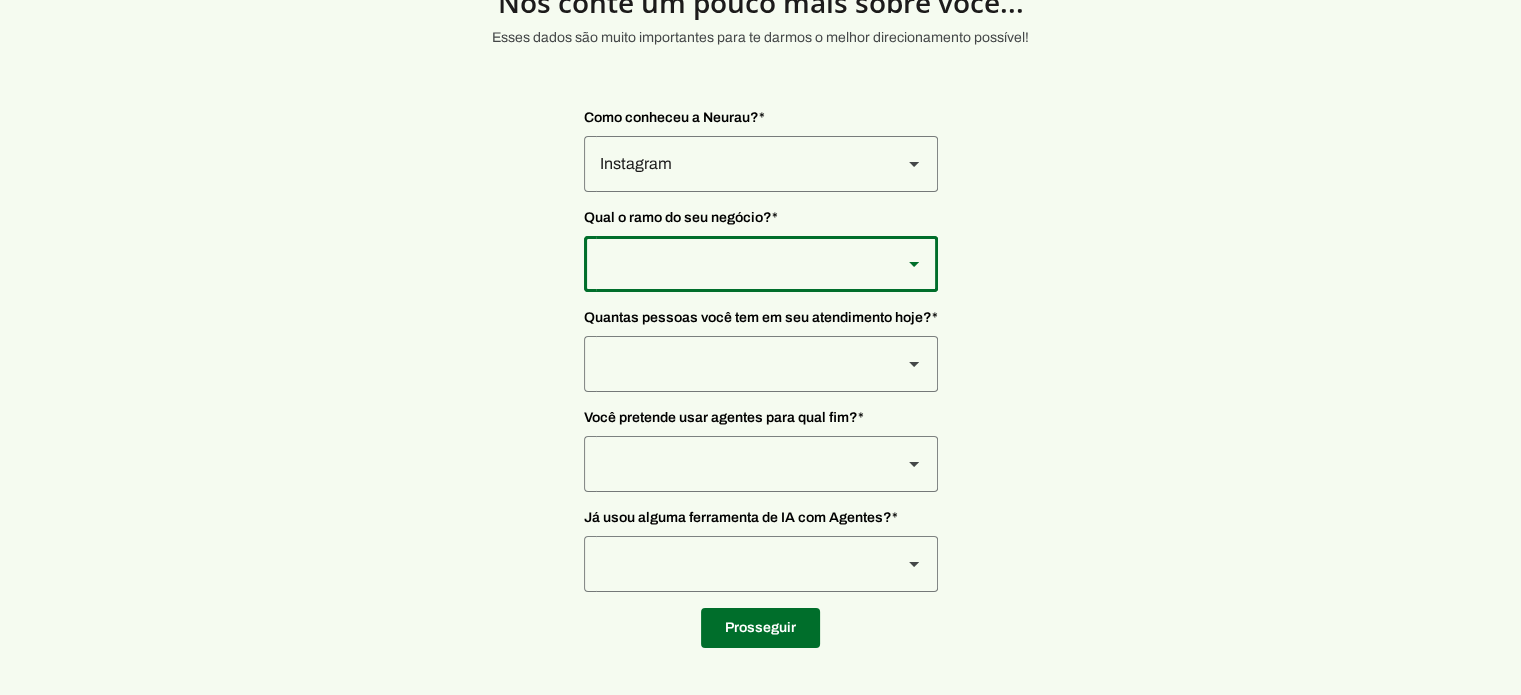 click at bounding box center (735, 164) 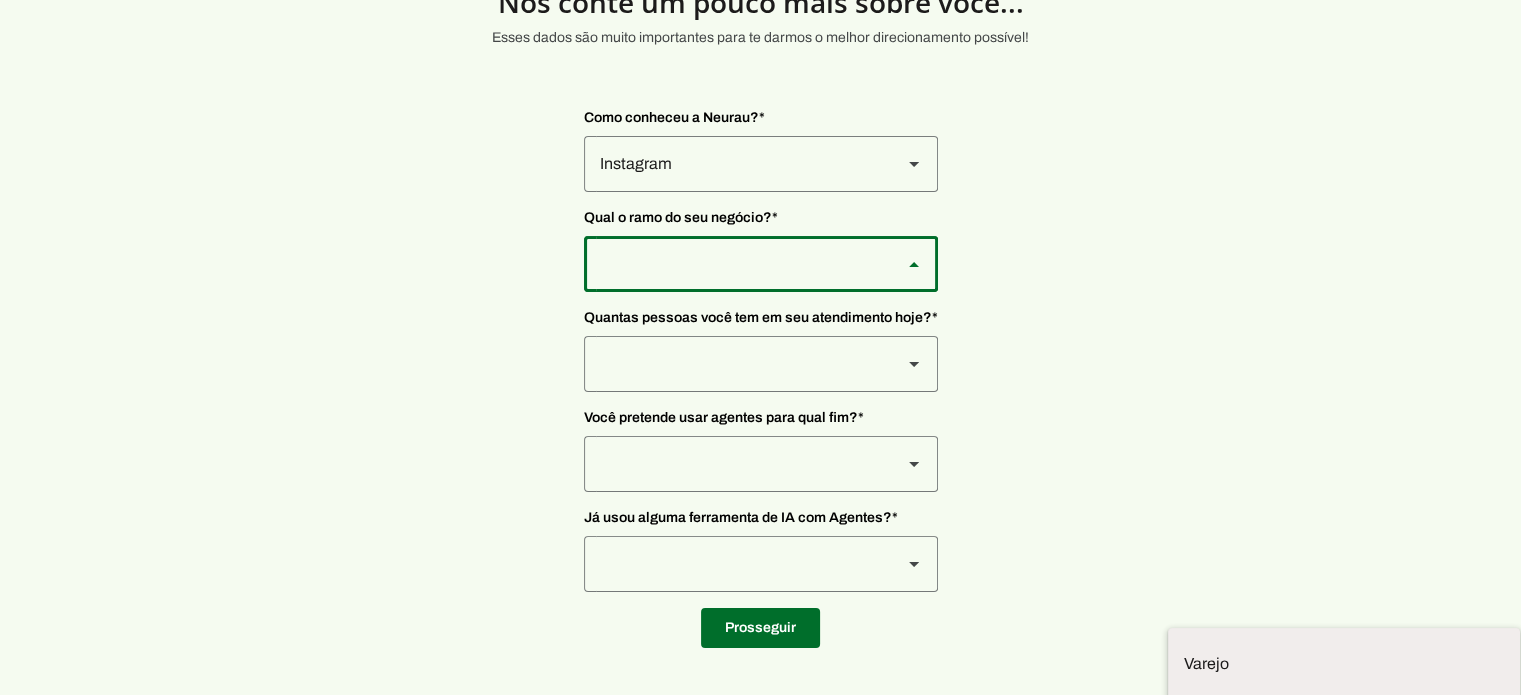 scroll, scrollTop: 4, scrollLeft: 0, axis: vertical 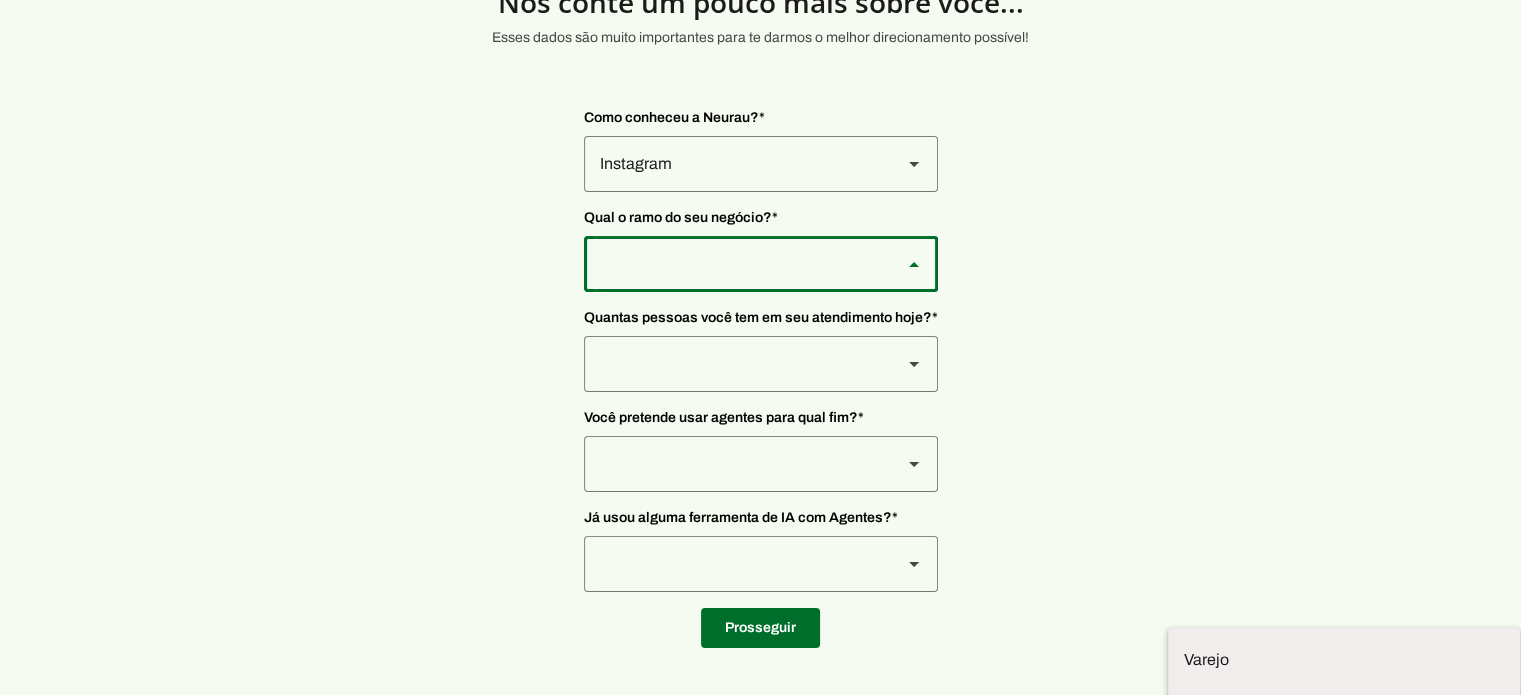 click at bounding box center (0, 0) 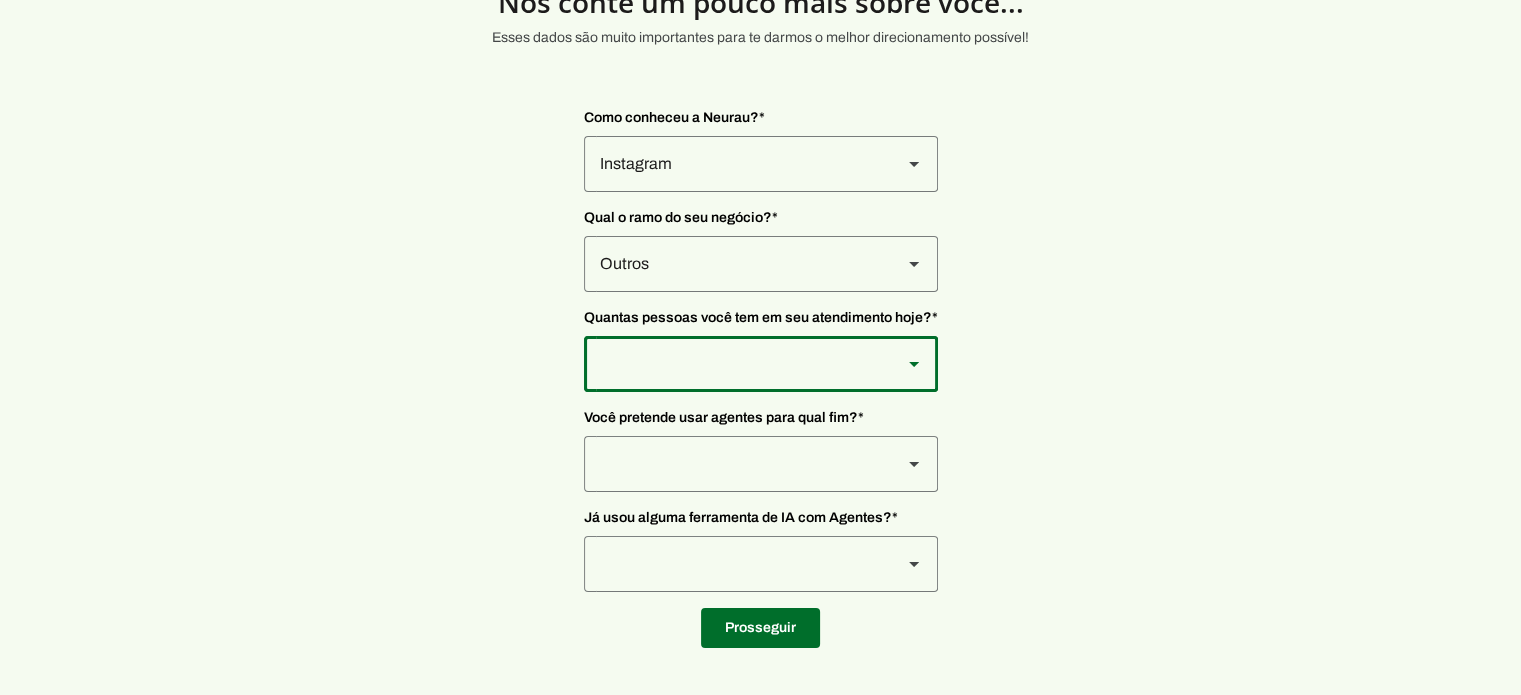 click at bounding box center [735, 164] 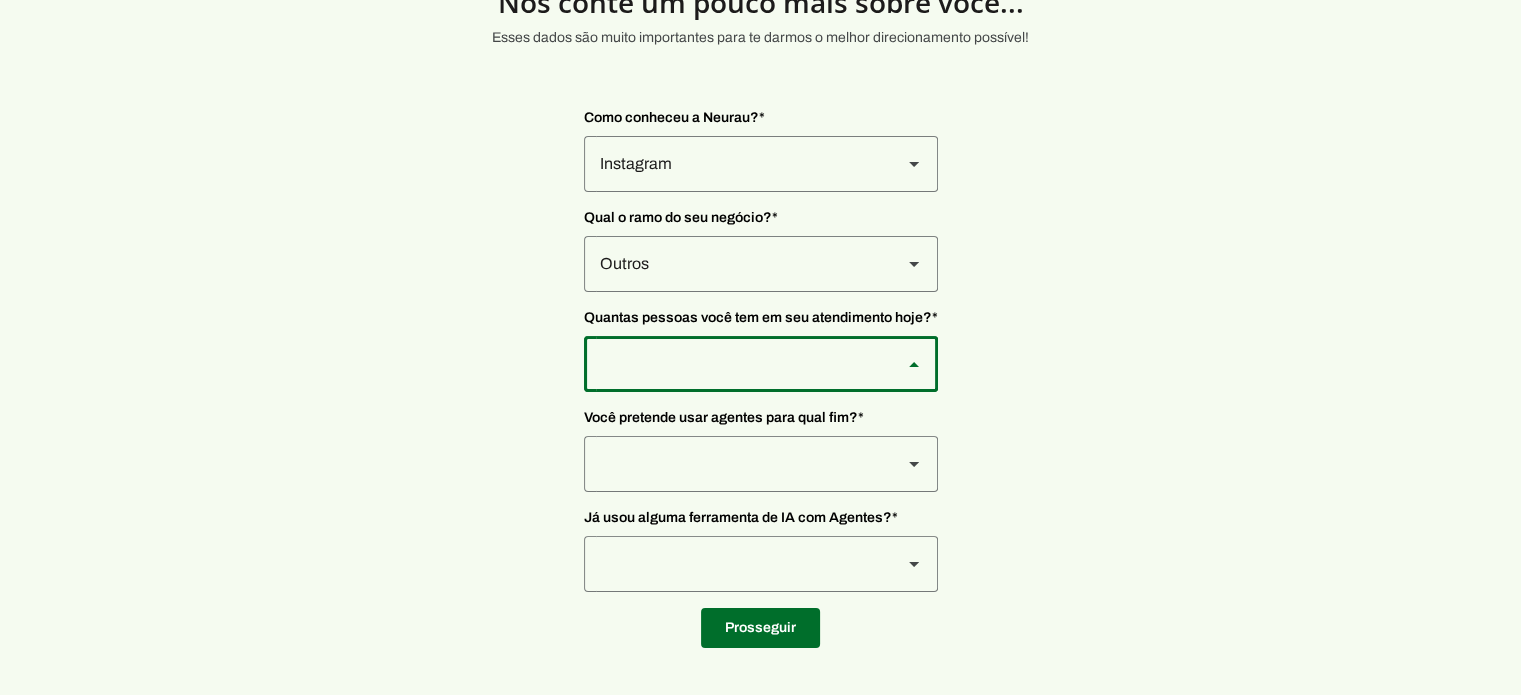 click at bounding box center (0, 0) 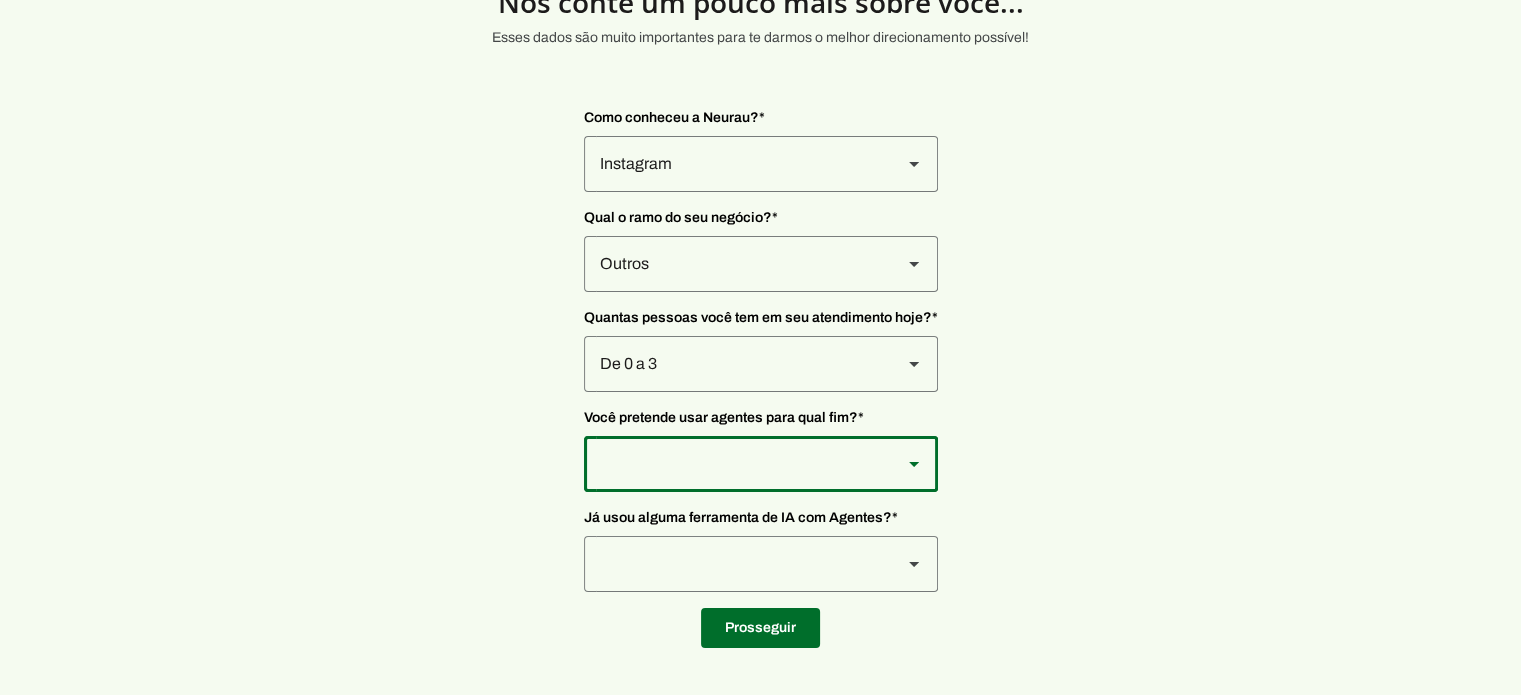 click at bounding box center [735, 164] 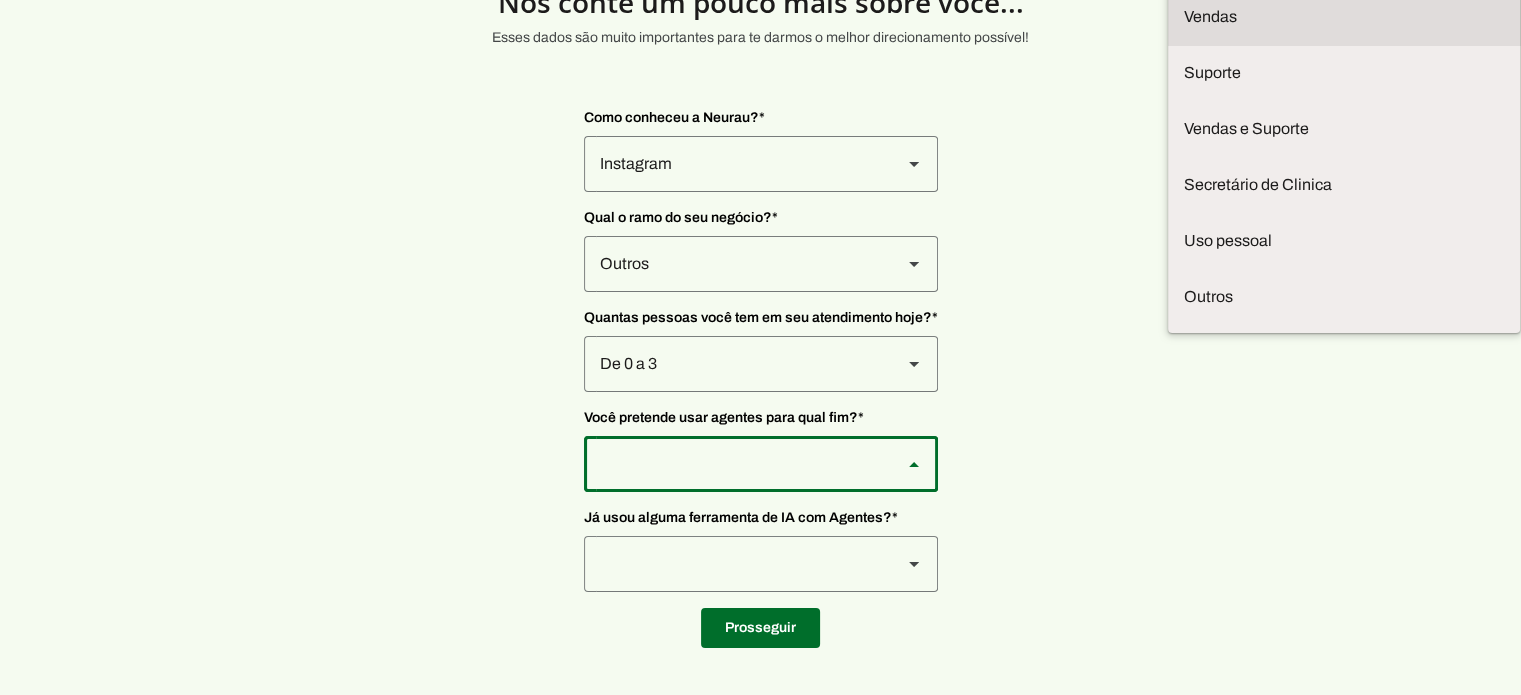 click on "Vendas" at bounding box center (0, 0) 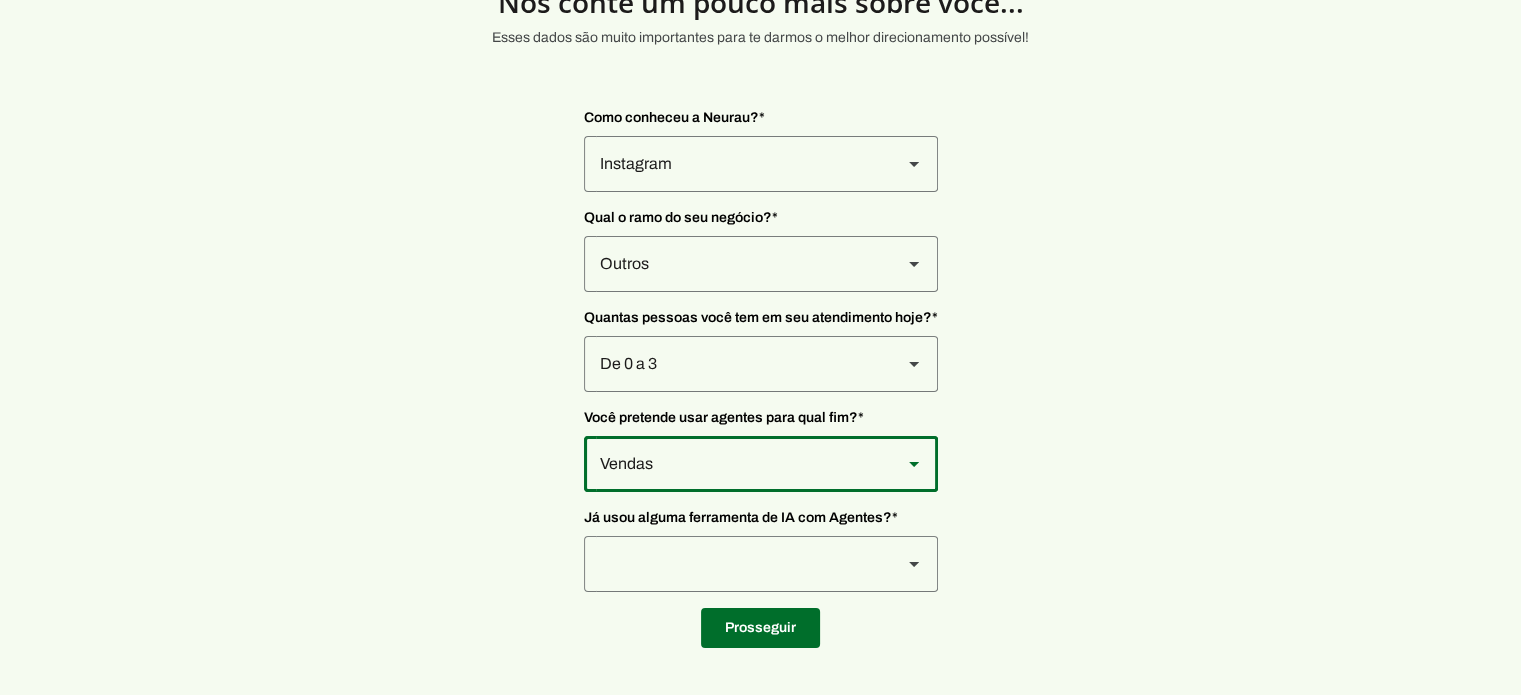 click on "Vendas" at bounding box center (735, 164) 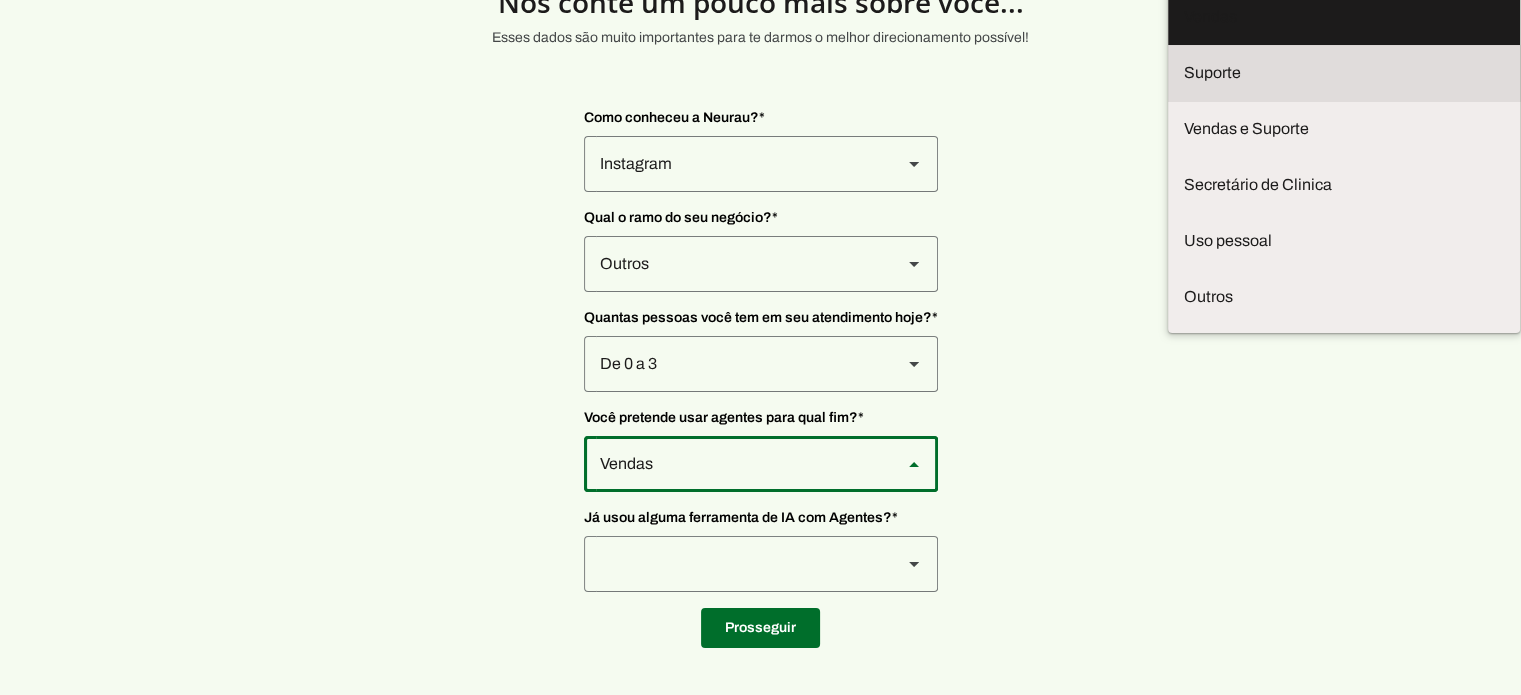 click at bounding box center (0, 0) 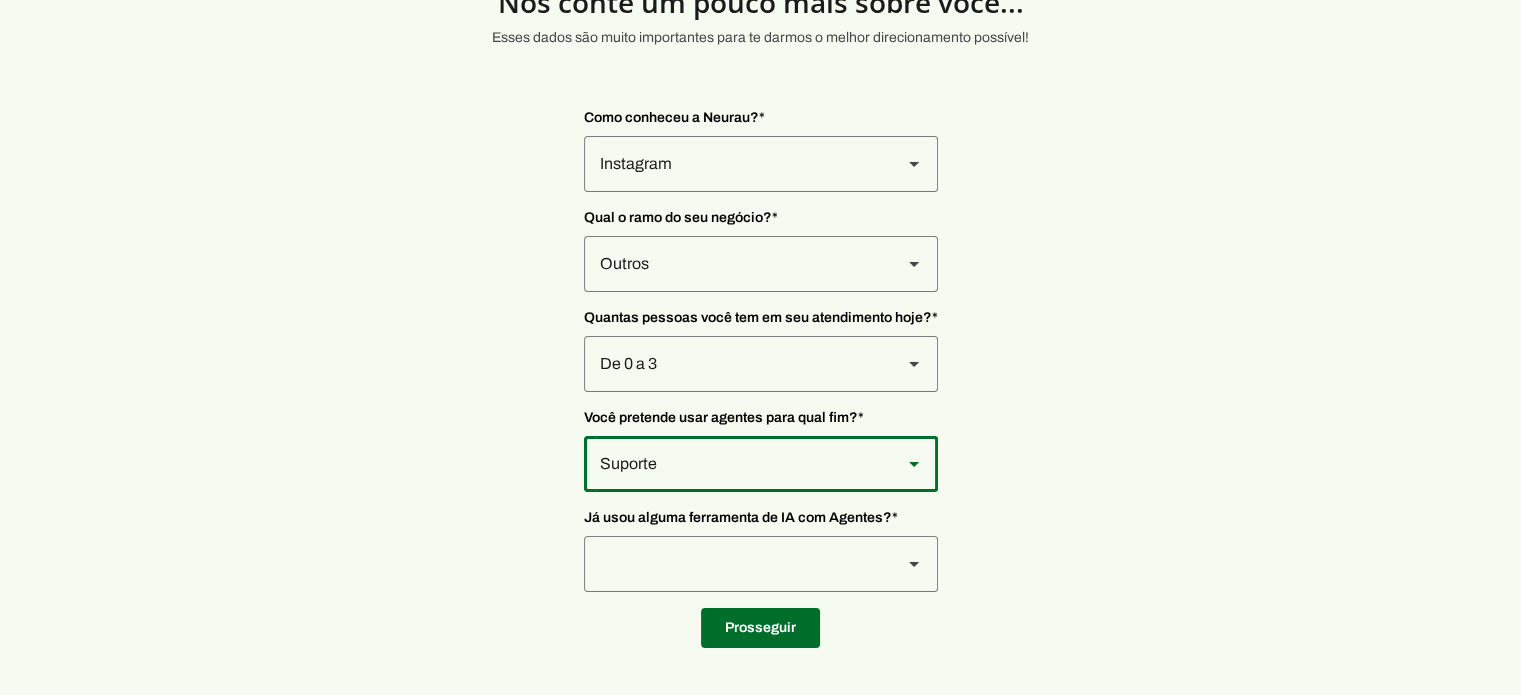 click at bounding box center (735, 164) 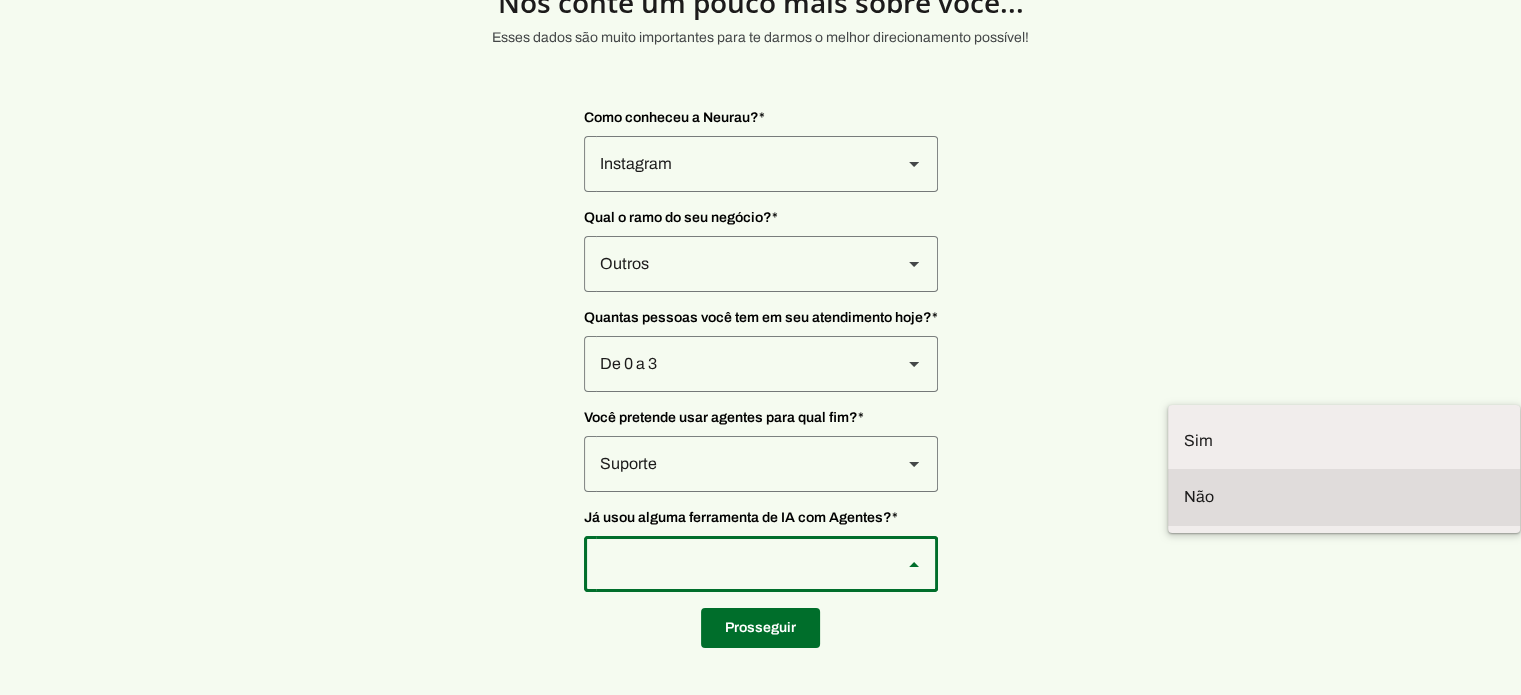 click at bounding box center [0, 0] 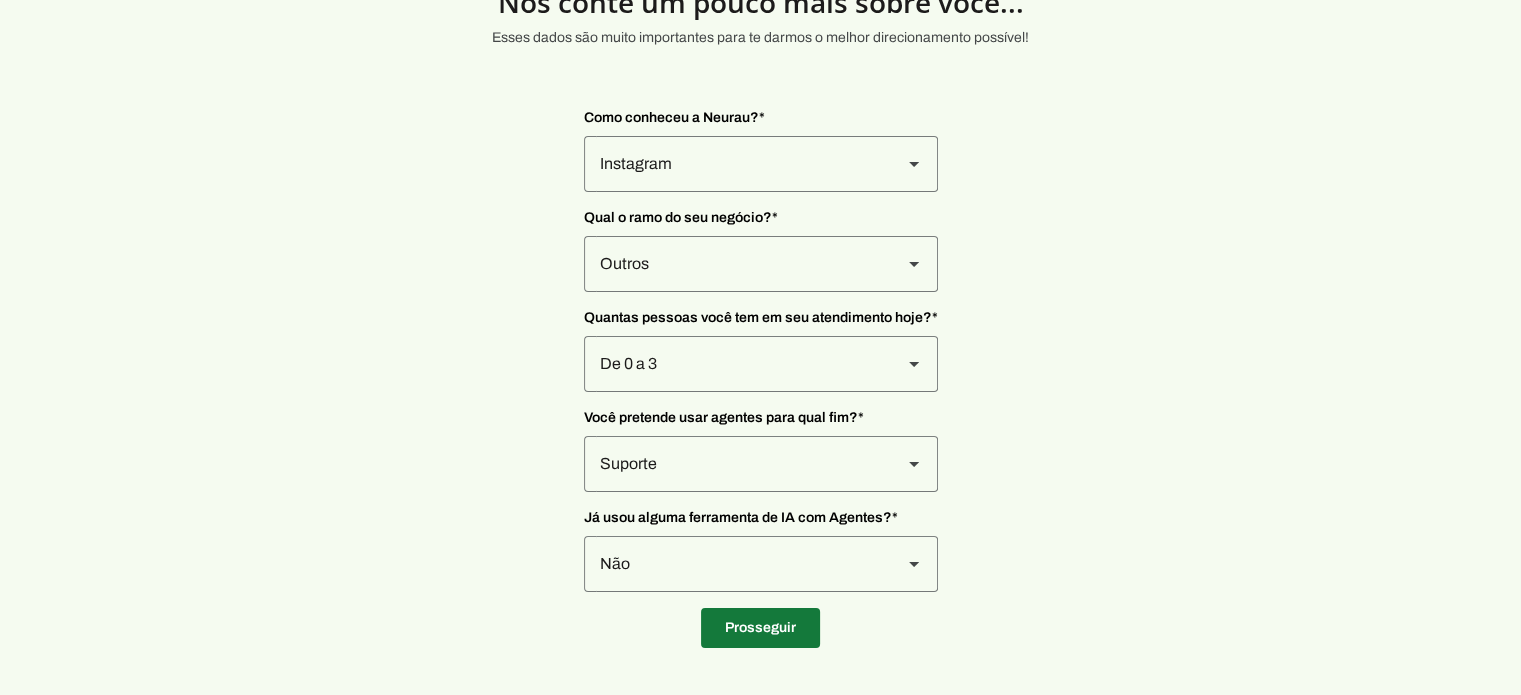 click at bounding box center [760, 628] 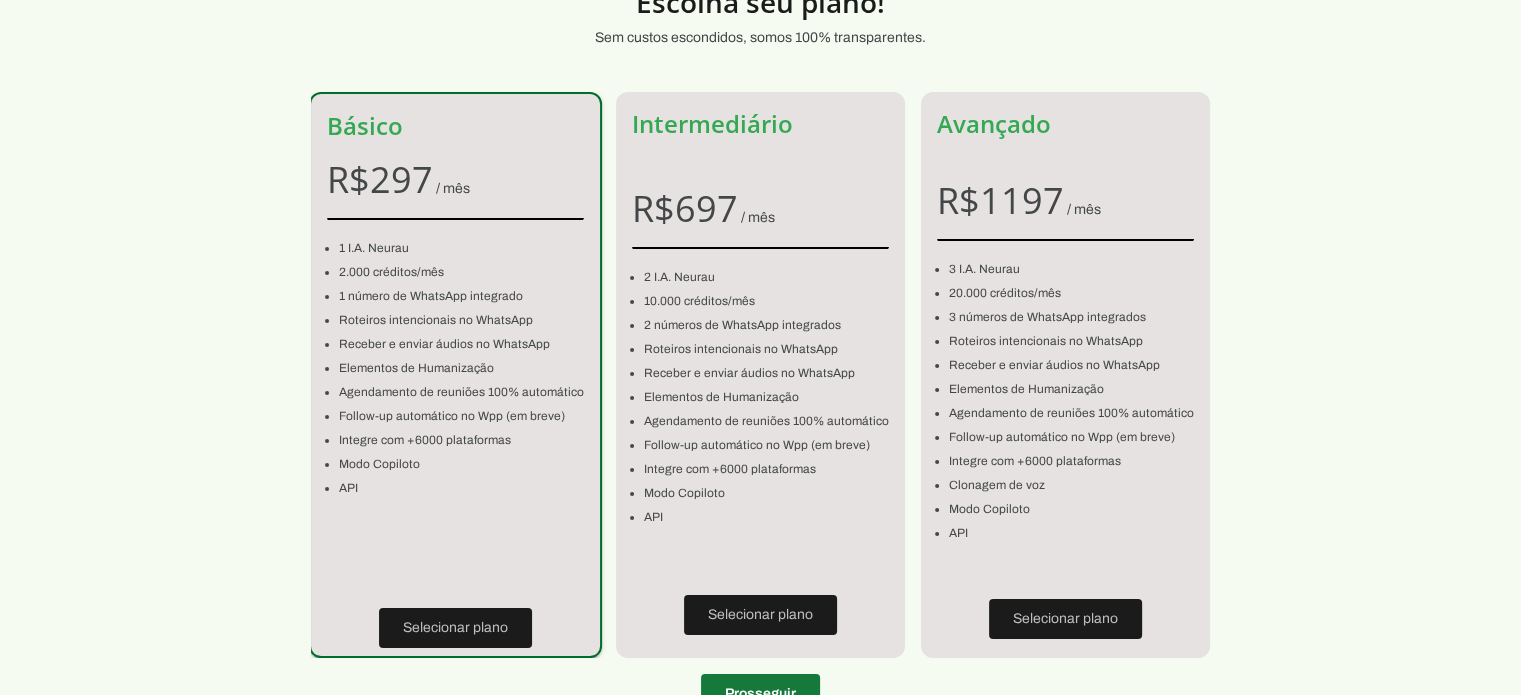 click at bounding box center [760, 694] 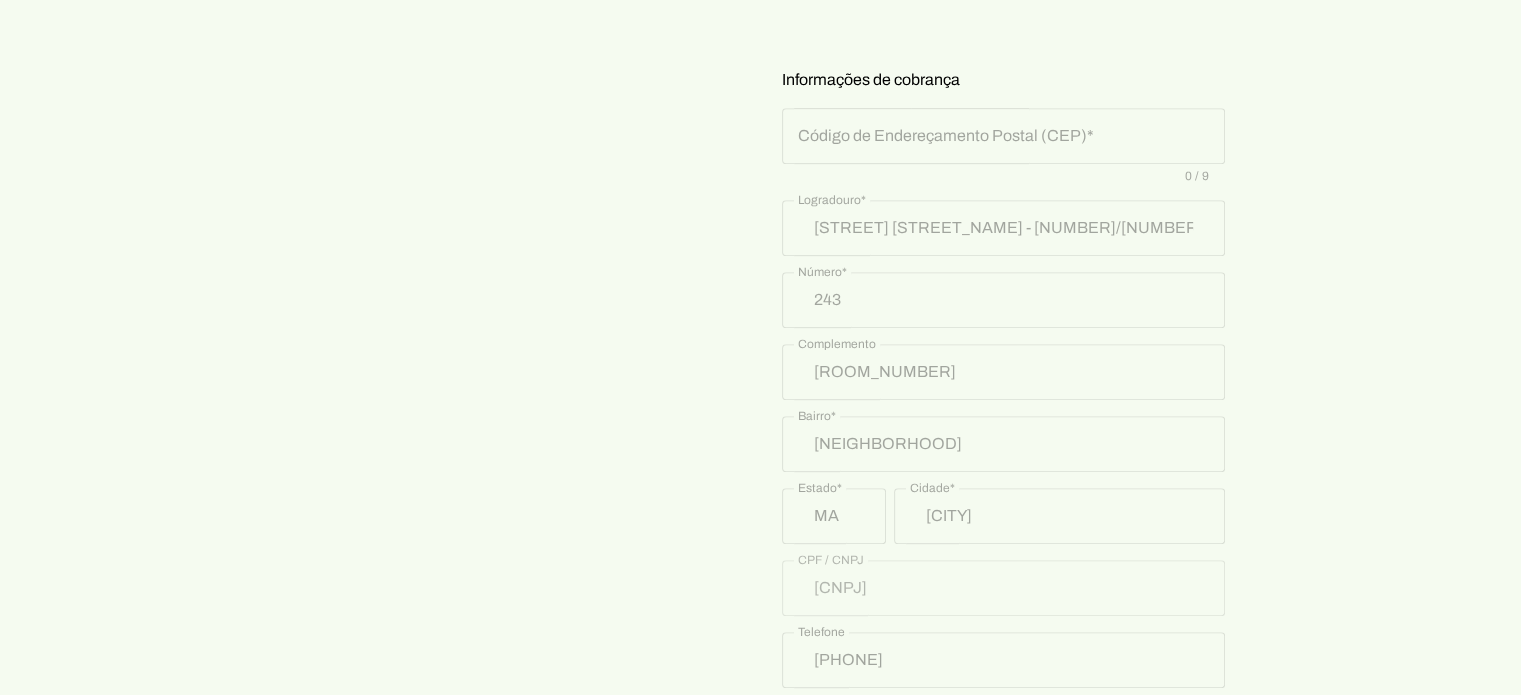 scroll, scrollTop: 856, scrollLeft: 0, axis: vertical 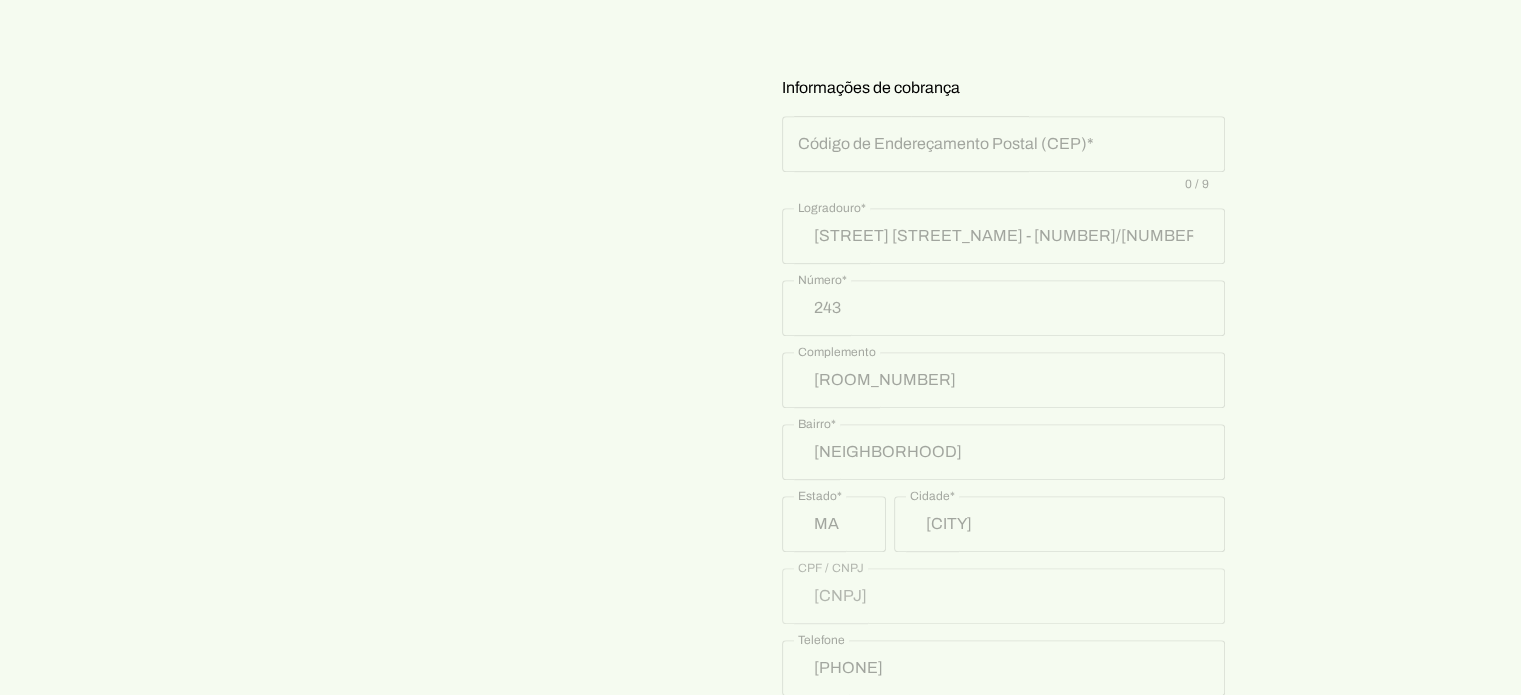 click on "Insira seus detalhes de pagamento
Informações do cartão
Informações de cobrança
Iniciar teste grátis" at bounding box center (1003, 125) 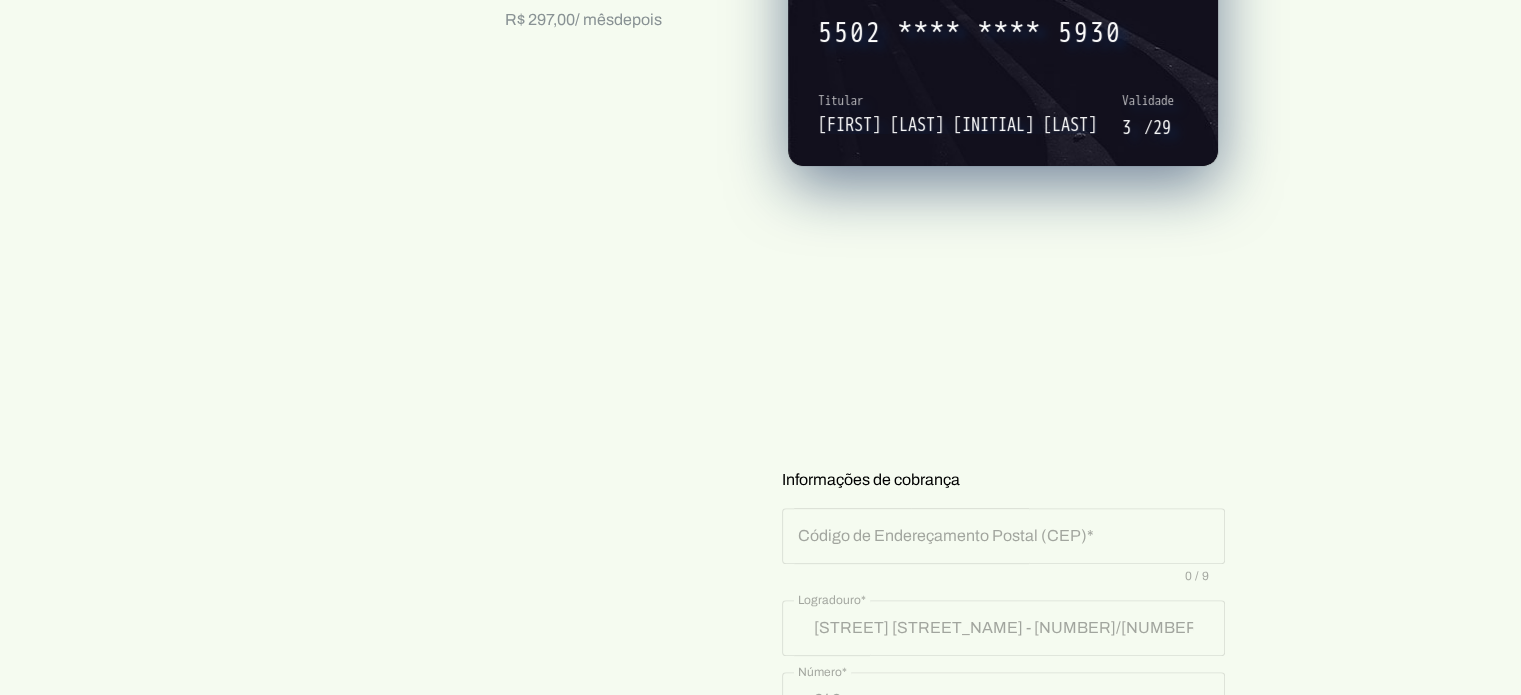 scroll, scrollTop: 1041, scrollLeft: 0, axis: vertical 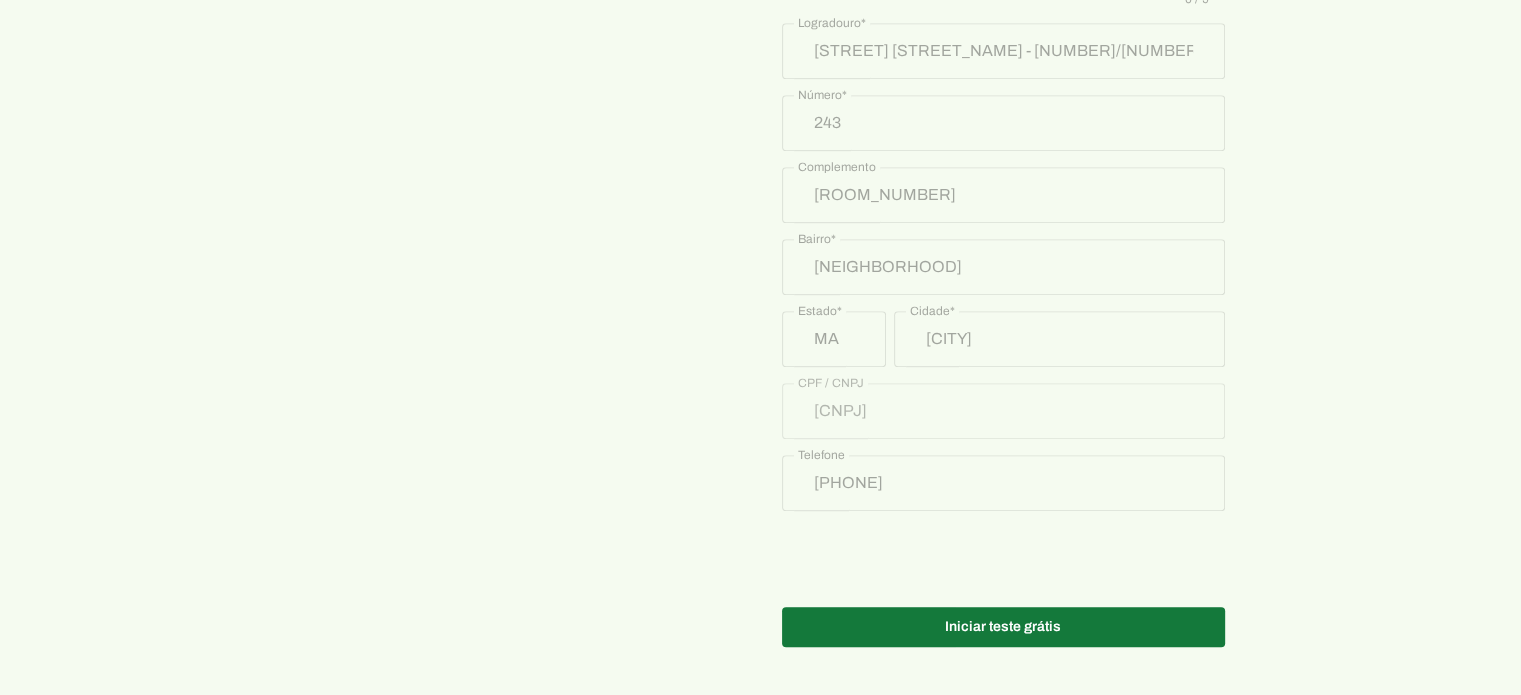 click at bounding box center (1003, 627) 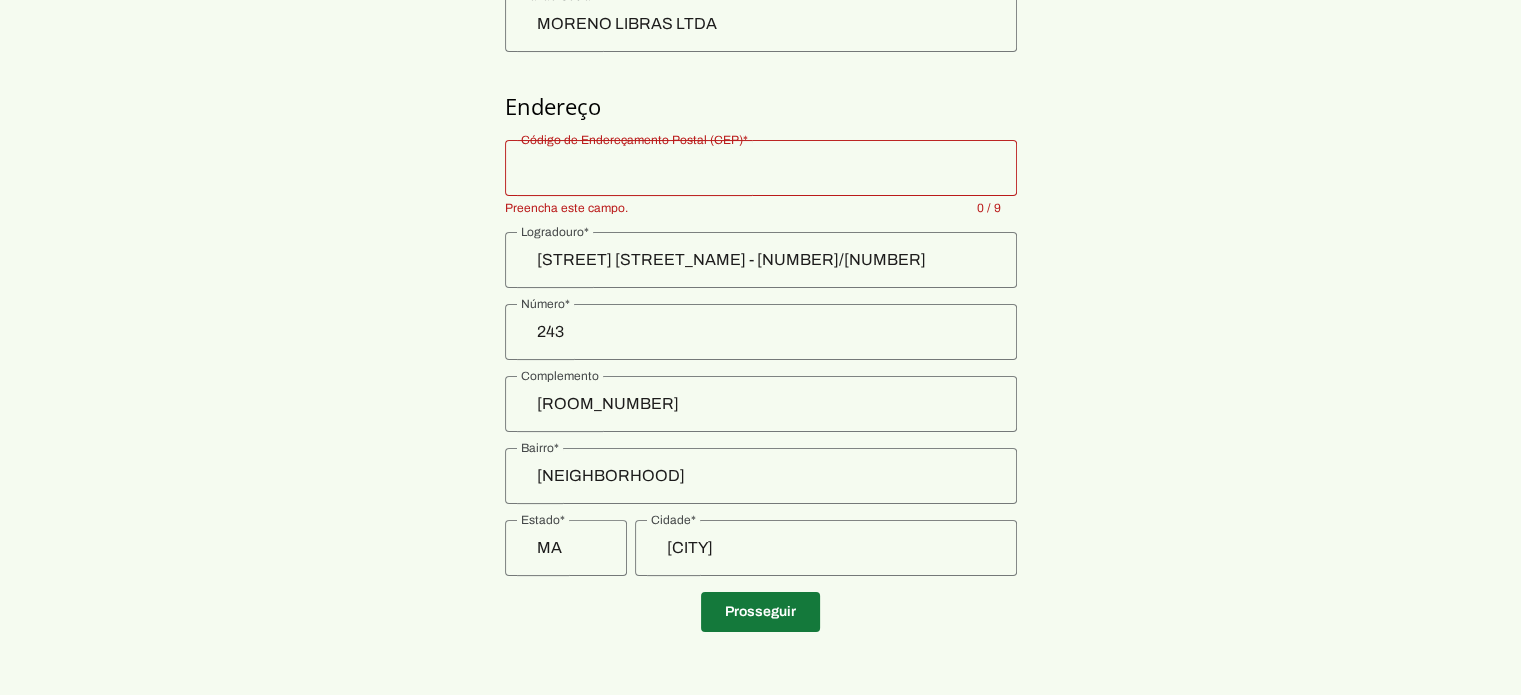 click at bounding box center [760, 612] 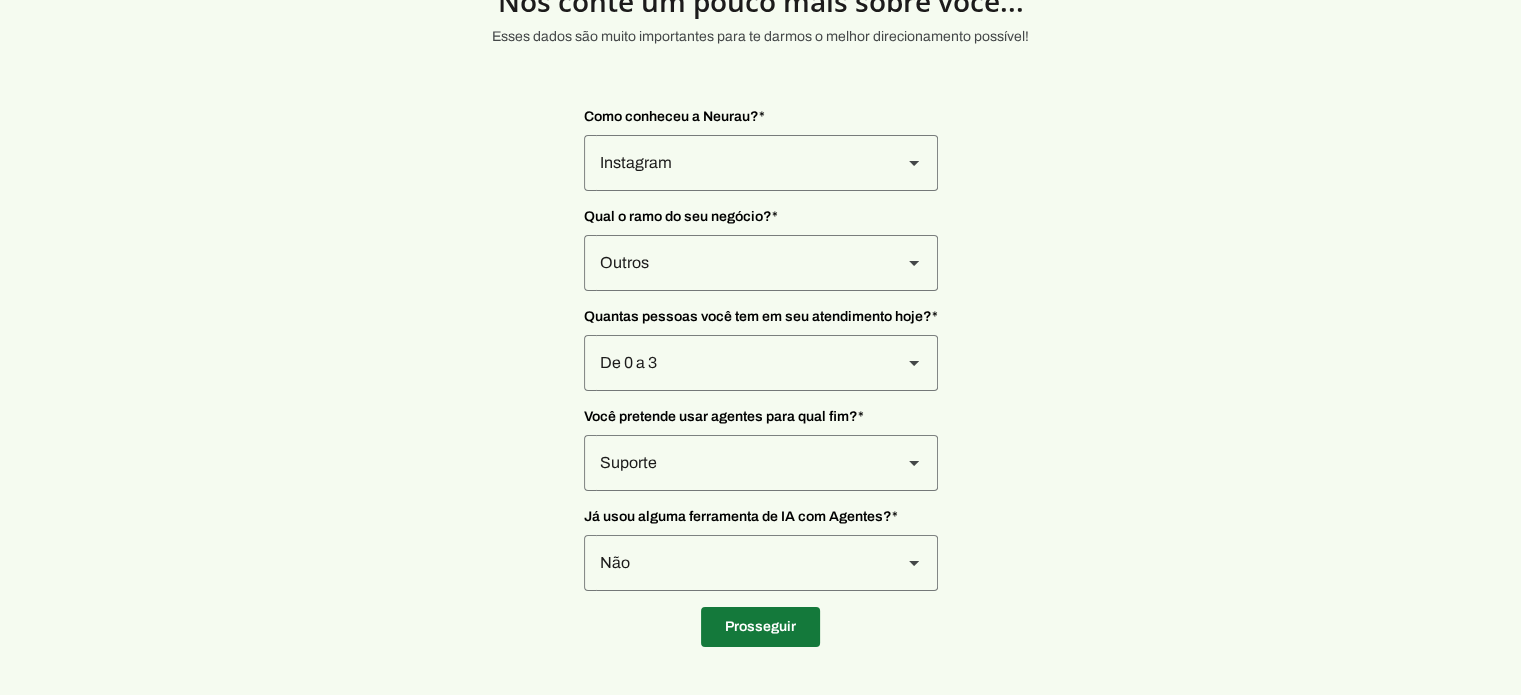 scroll, scrollTop: 100, scrollLeft: 0, axis: vertical 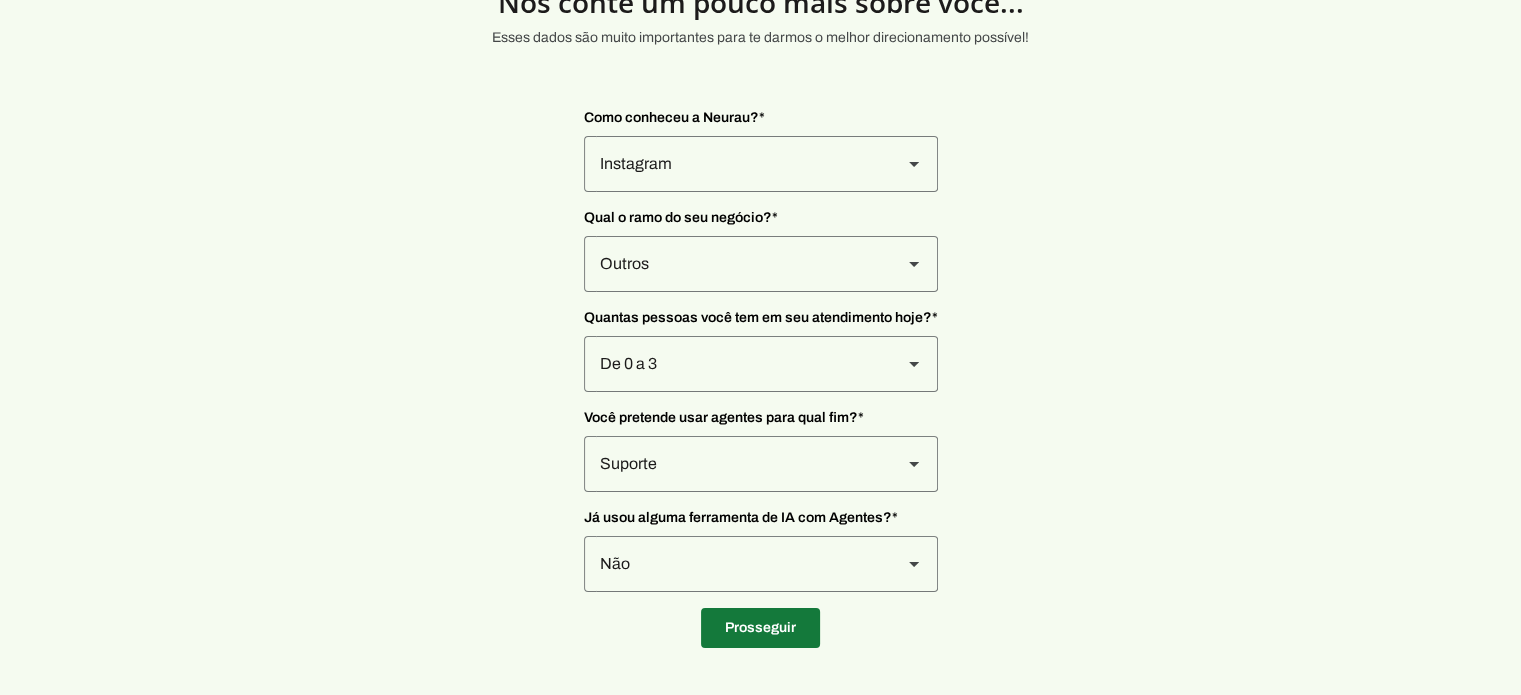 click at bounding box center (760, 628) 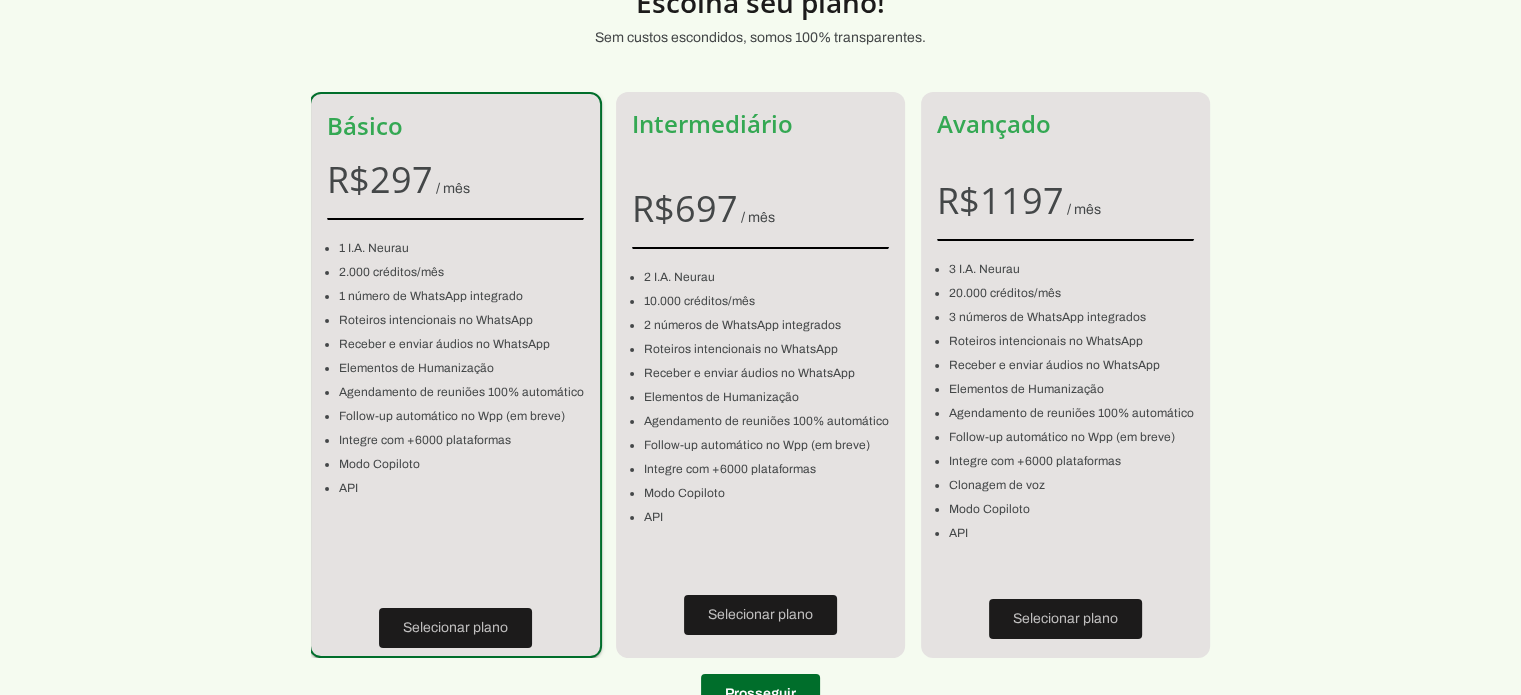 click on "Escolha seu plano!
Sem custos escondidos, somos 100% transparentes.
Básico
R$  297
/ mês
1 I.A. Neurau 2.000 créditos/mês 1 número de WhatsApp integrado Roteiros intencionais no WhatsApp Receber e enviar áudios no WhatsApp Elementos de Humanização Agendamento de reuniões 100% automático Follow-up automático no Wpp (em breve) Integre com +6000 plataformas Modo Copiloto API
Selecionar plano
Intermediário
R$  697
/ mês
2 I.A. Neurau 10.000 créditos/mês 2 números de WhatsApp integrados Roteiros intencionais no WhatsApp Receber e enviar áudios no WhatsApp Elementos de Humanização Agendamento de reuniões 100% automático Integre com +6000 plataformas API" at bounding box center [760, 339] 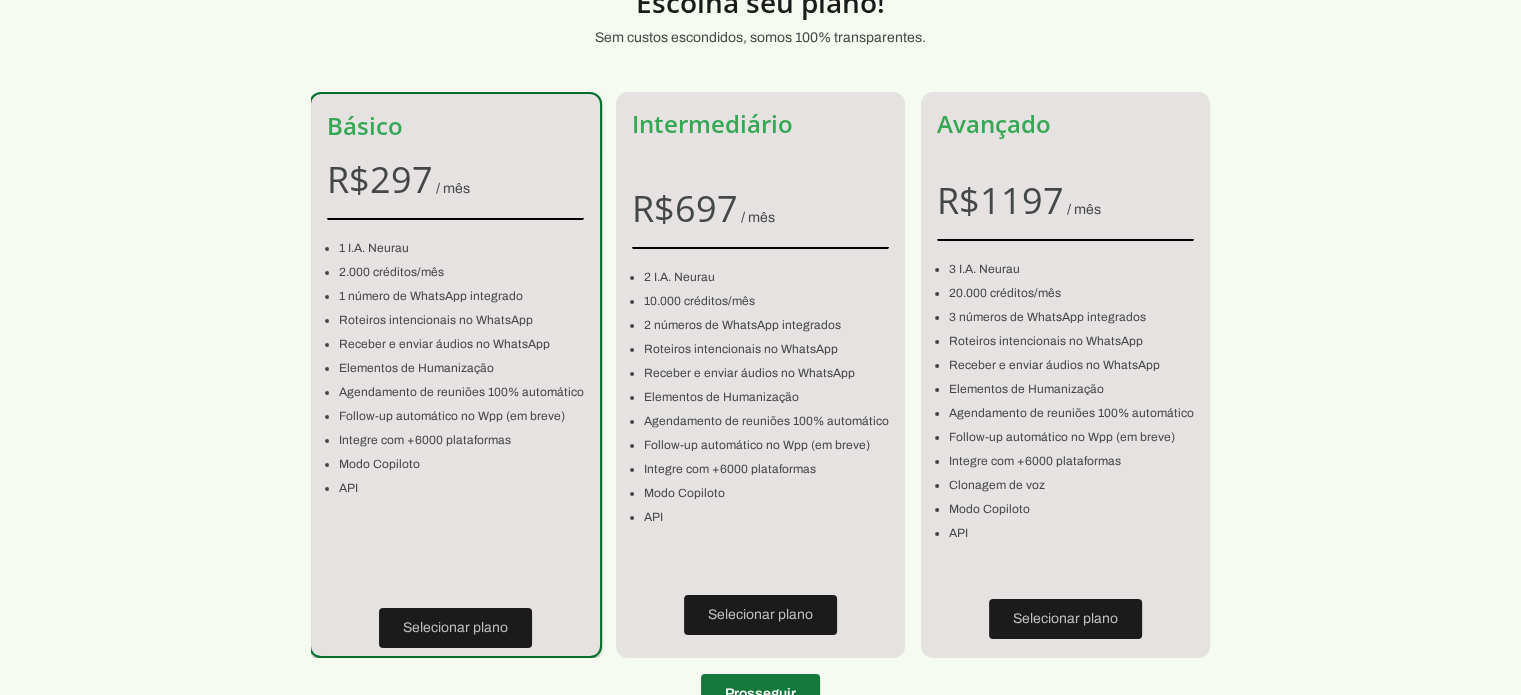 click at bounding box center (760, 694) 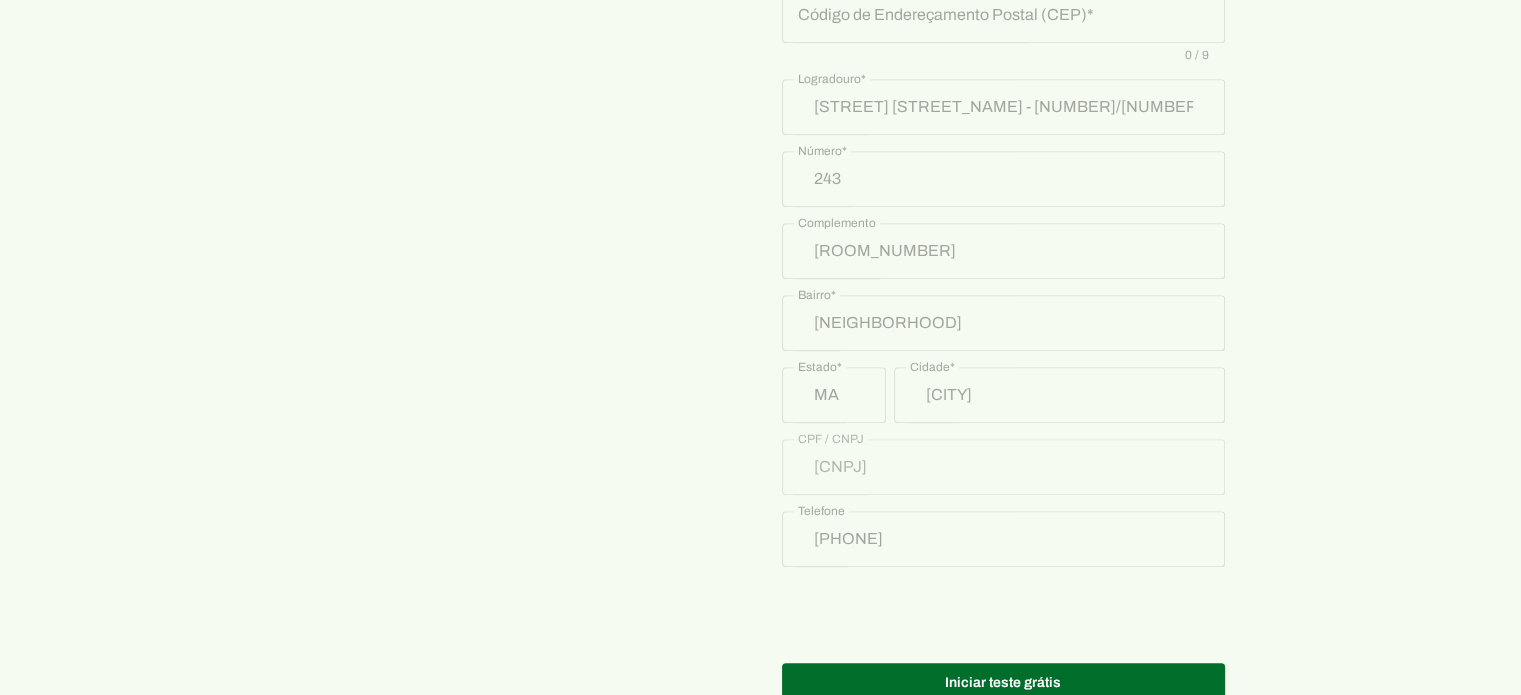 scroll, scrollTop: 1013, scrollLeft: 0, axis: vertical 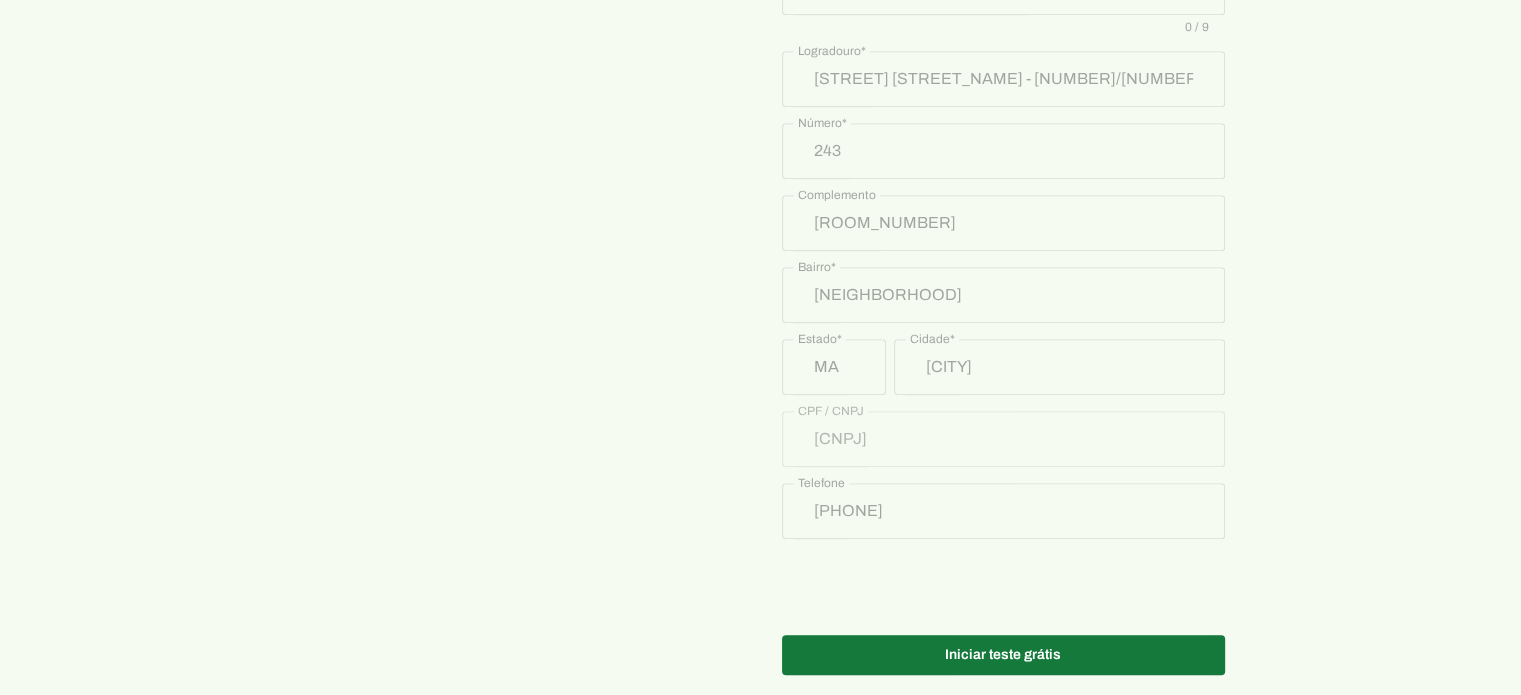 click at bounding box center (1003, 655) 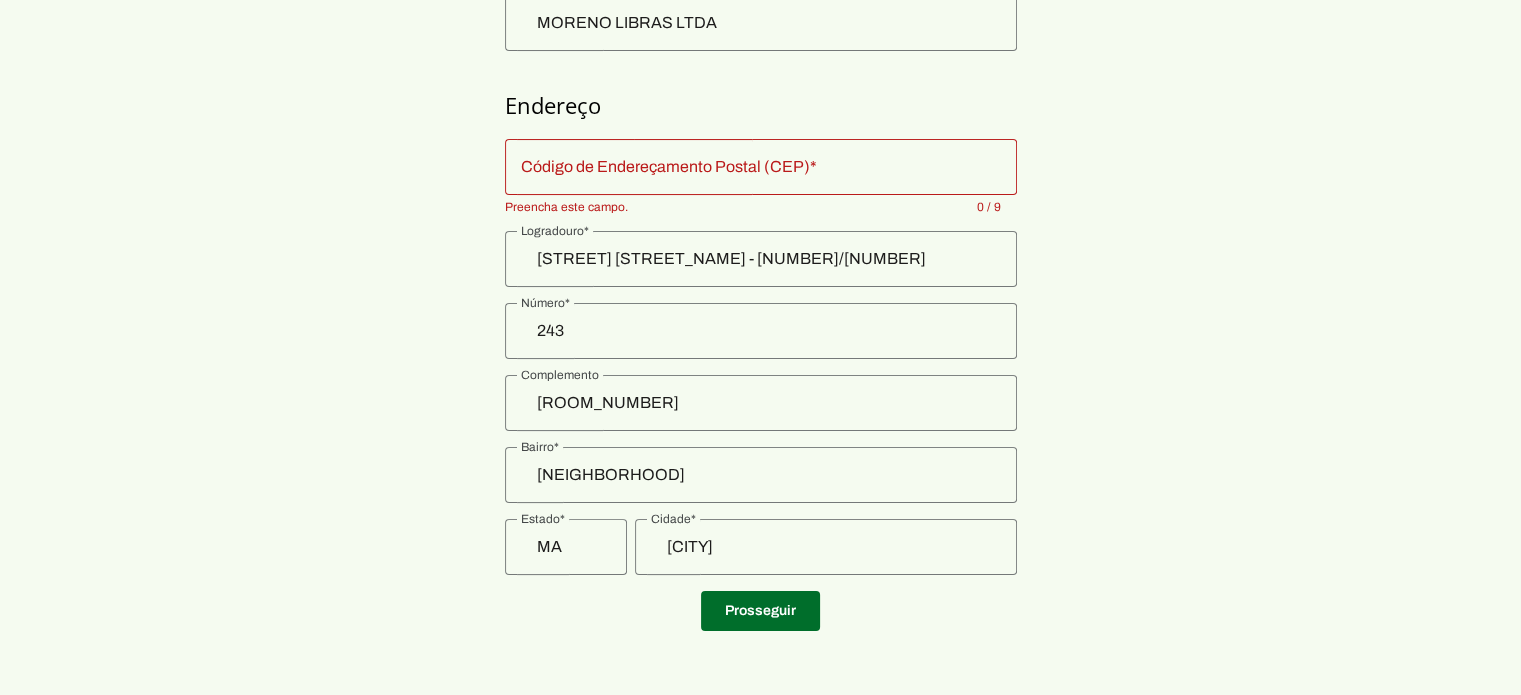 scroll, scrollTop: 268, scrollLeft: 0, axis: vertical 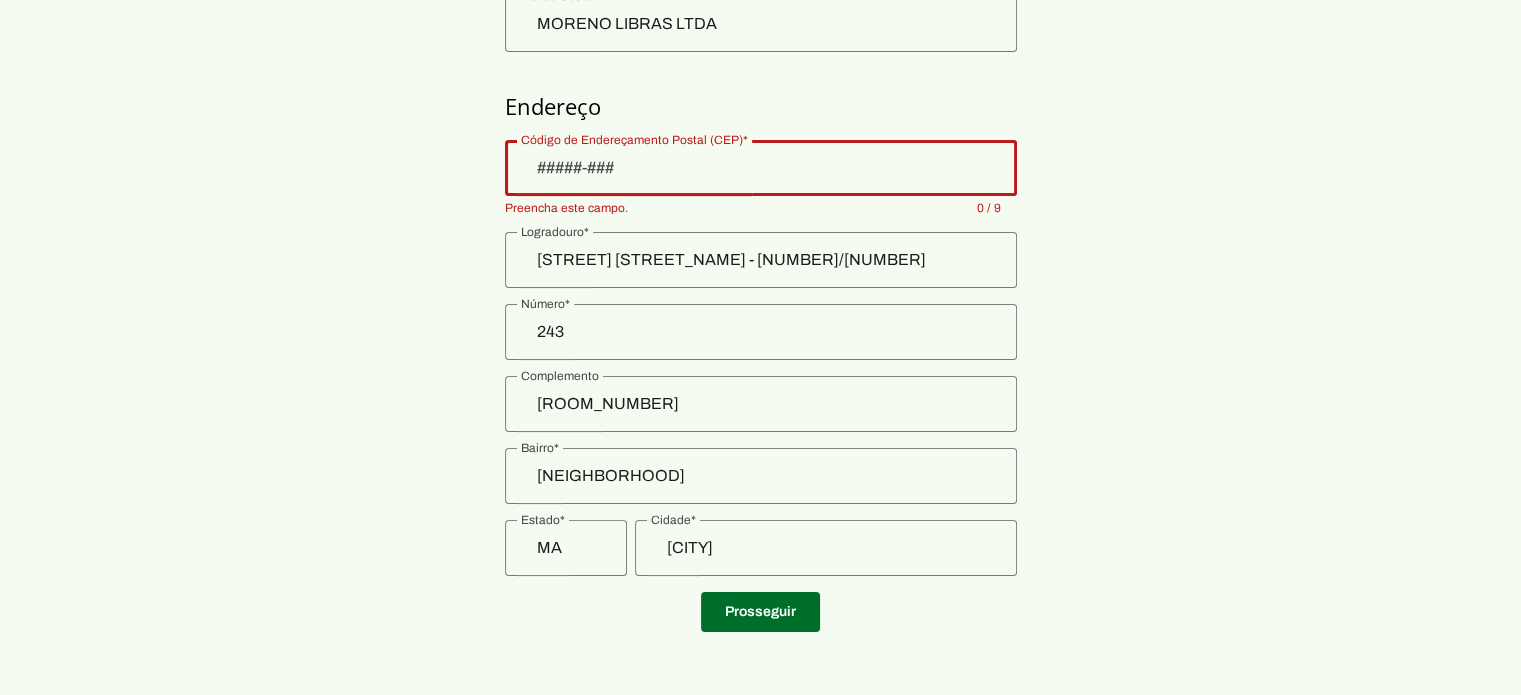 click 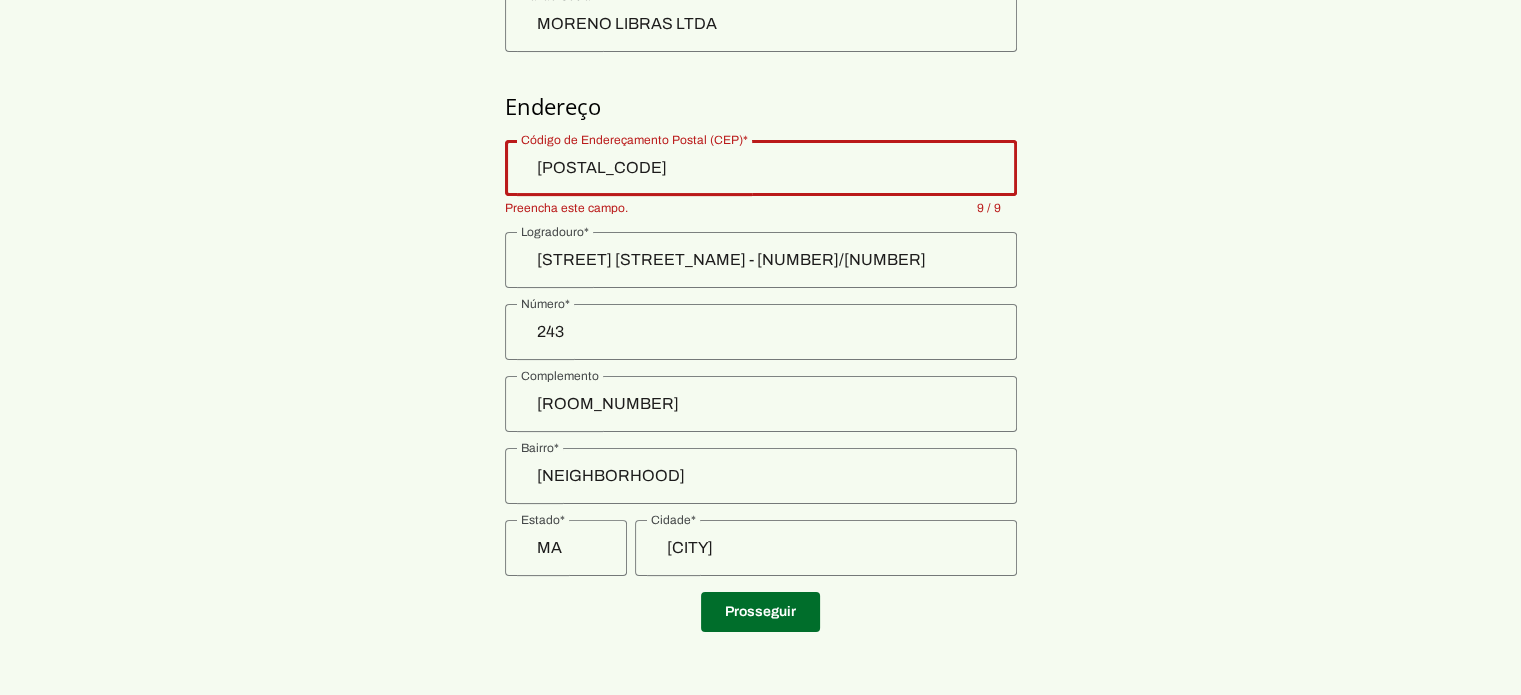 type on "Rua Rio de Janeiro" 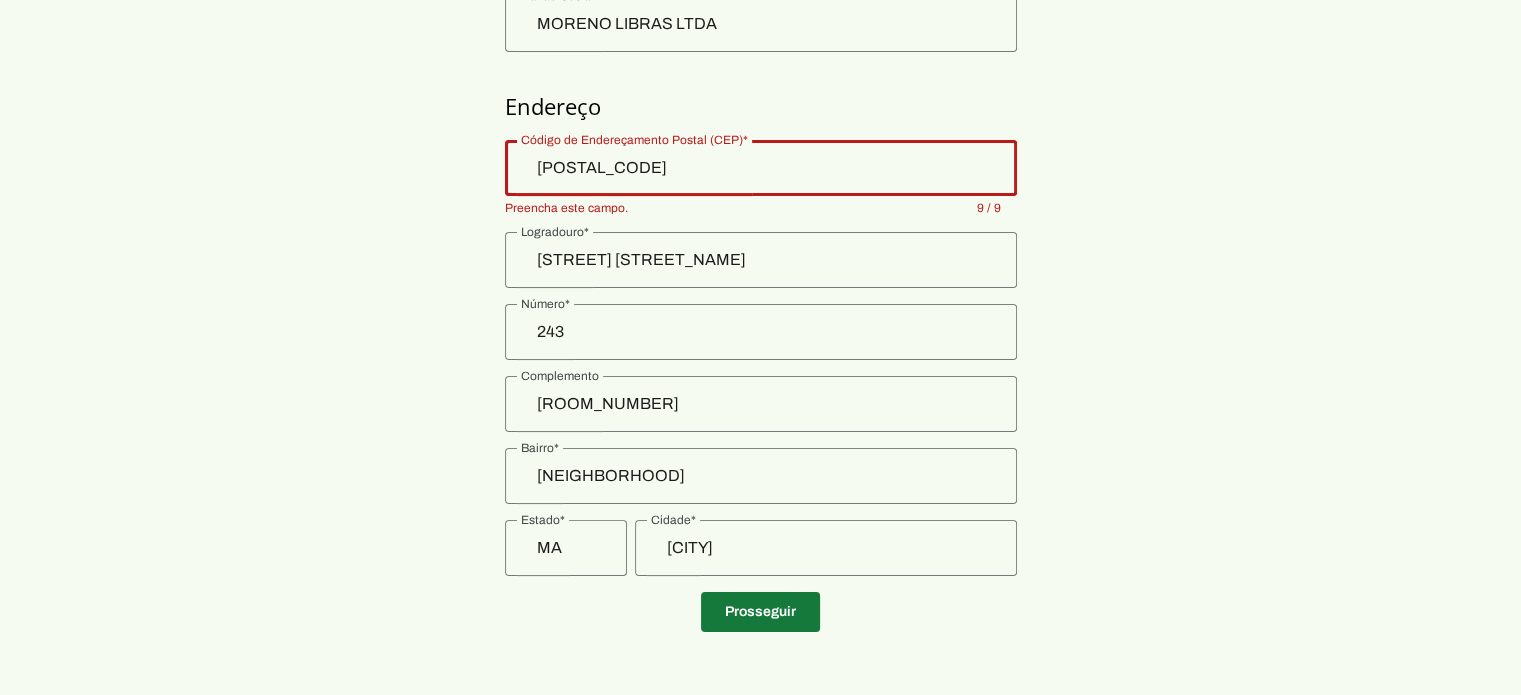 type on "30160-040" 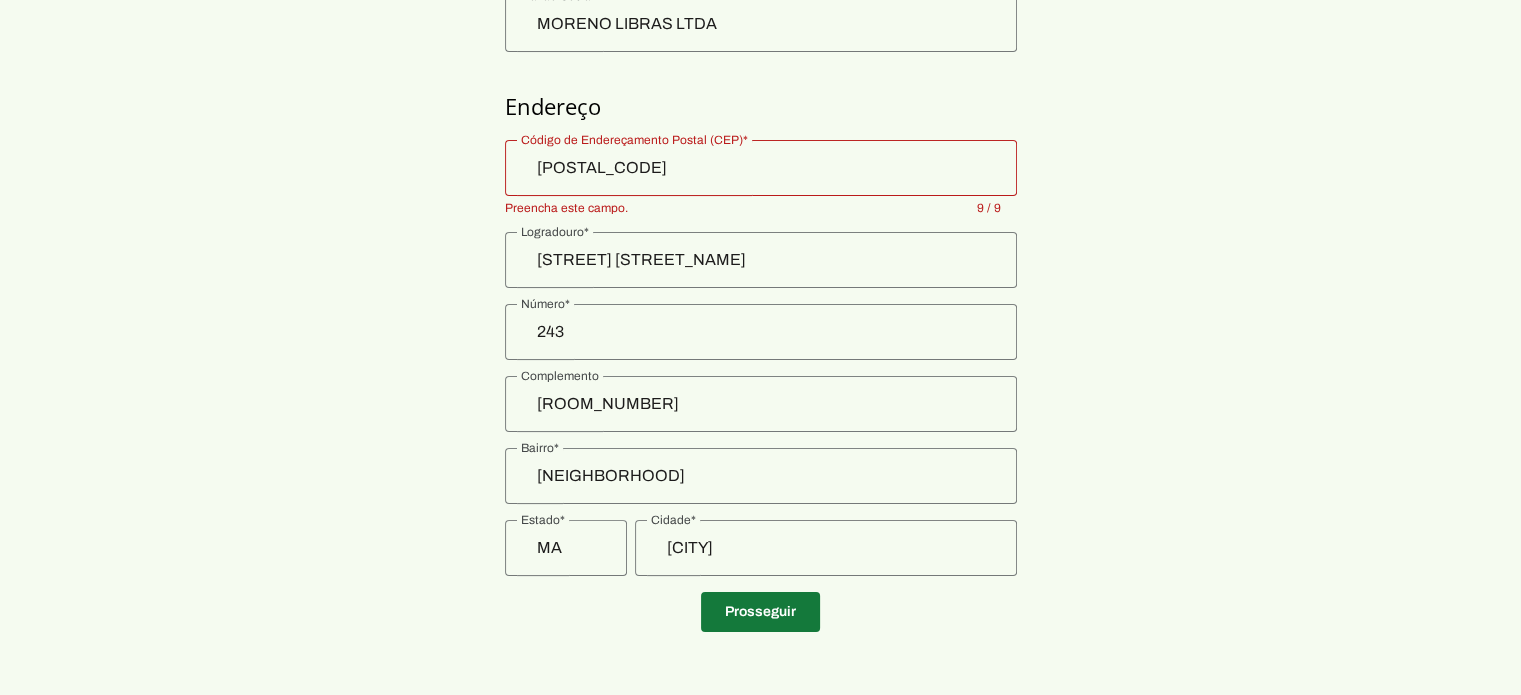 click at bounding box center (760, 612) 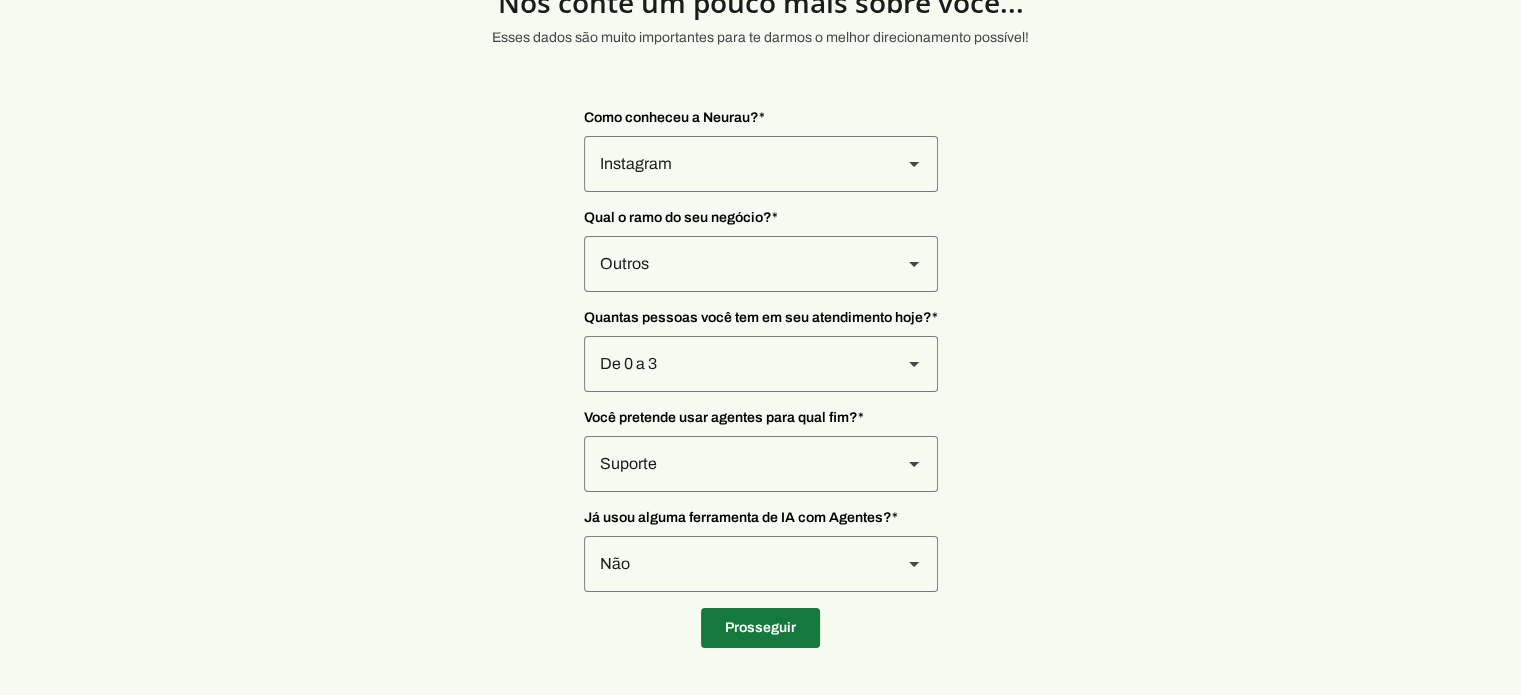 click at bounding box center [760, 628] 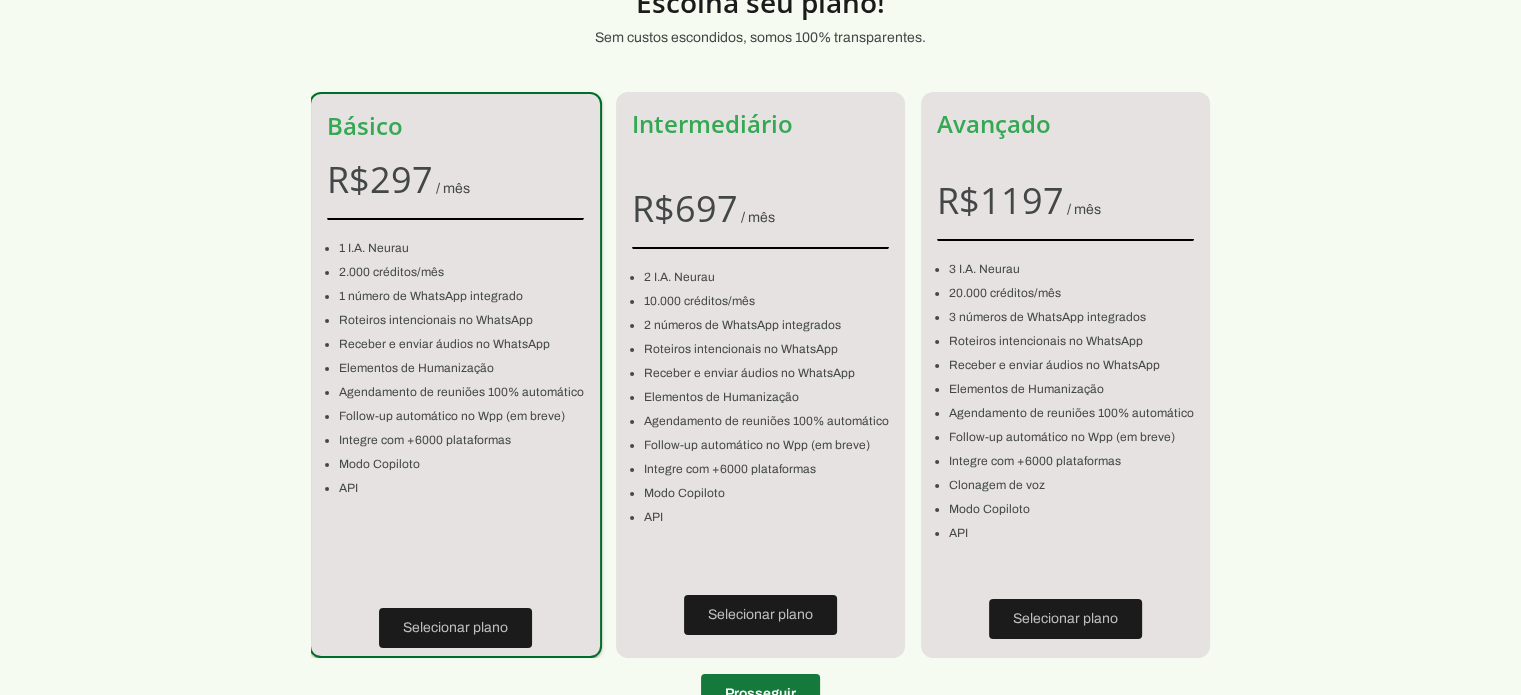 click at bounding box center [760, 694] 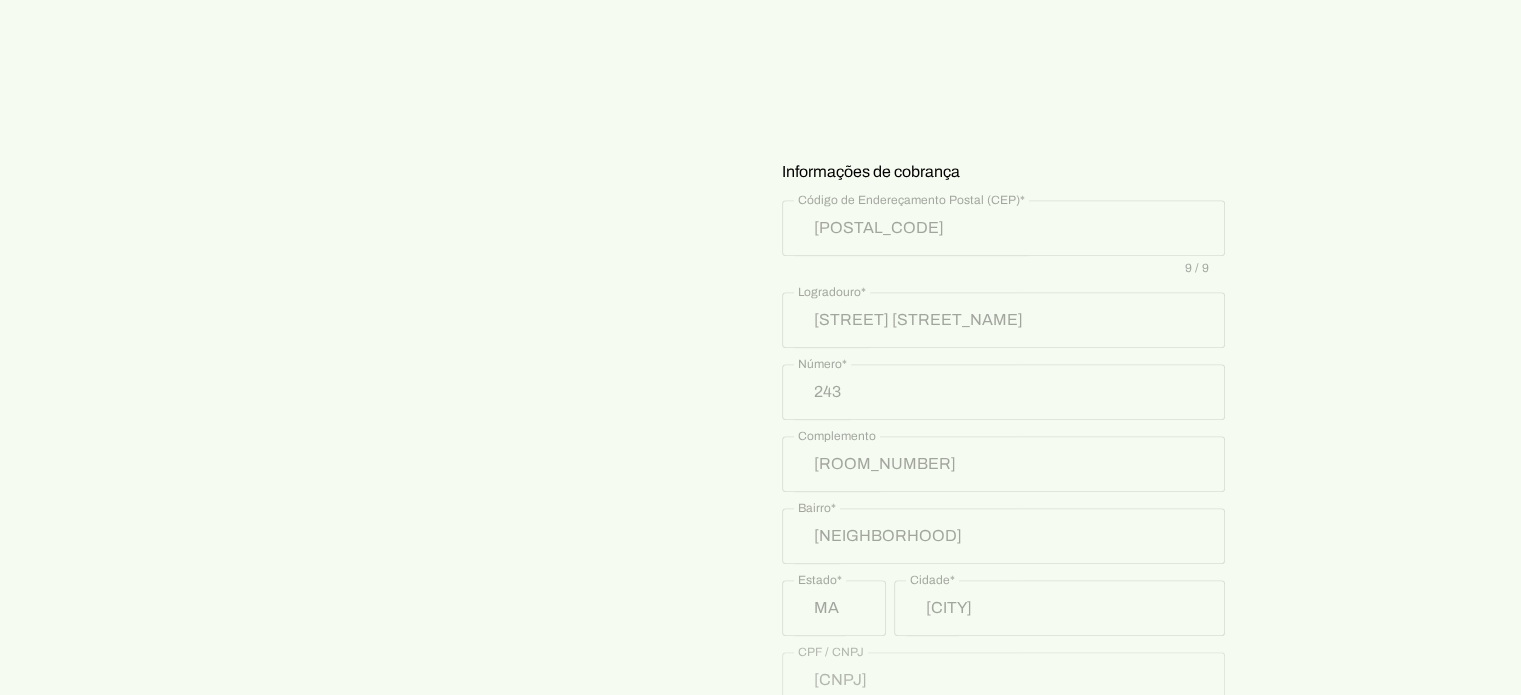 scroll, scrollTop: 1041, scrollLeft: 0, axis: vertical 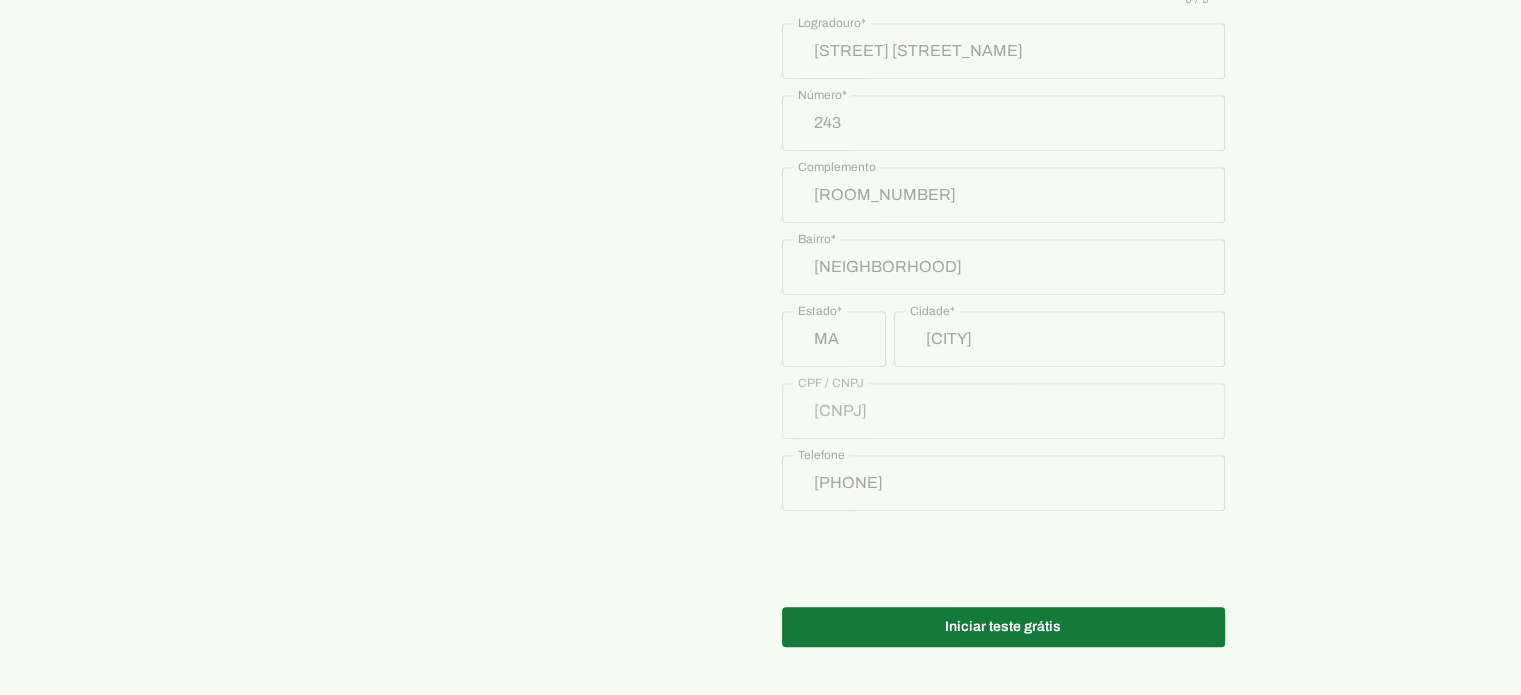 click at bounding box center (1003, 627) 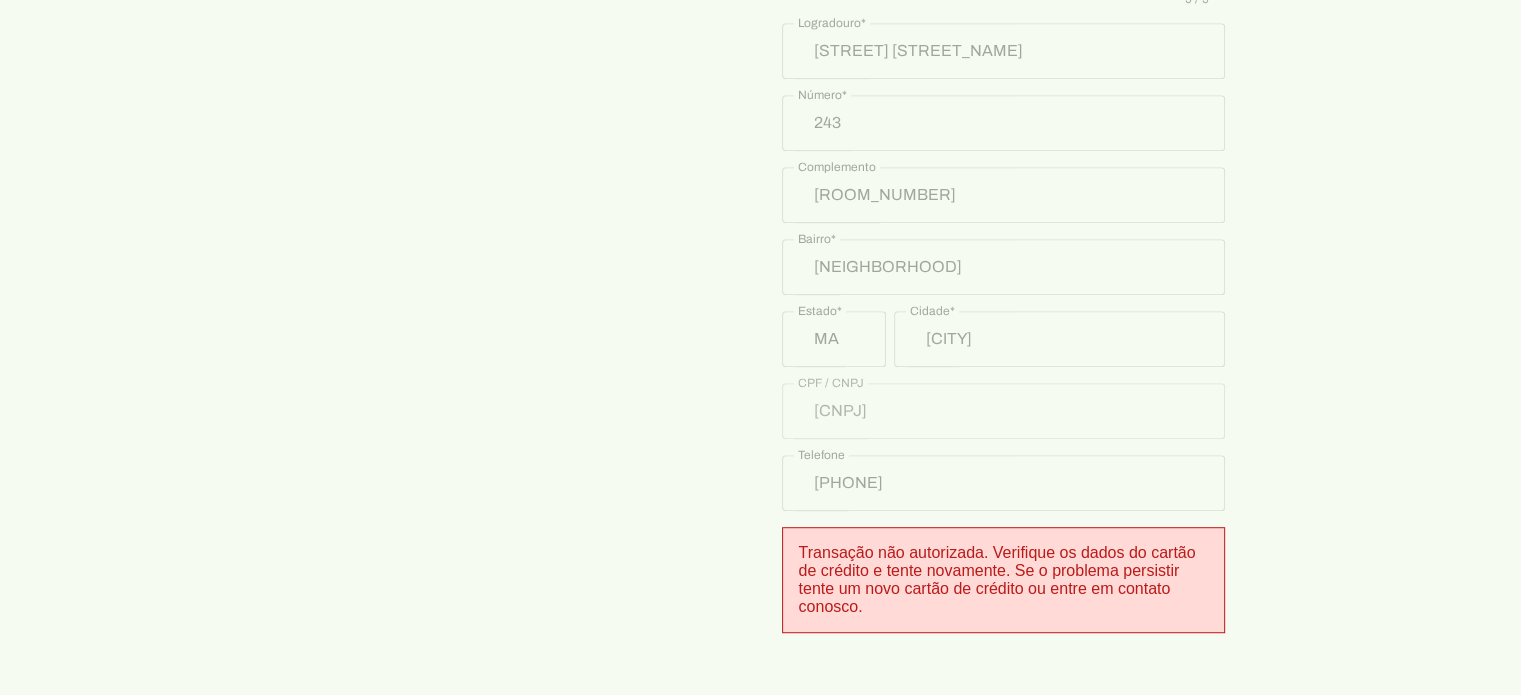 scroll, scrollTop: 1148, scrollLeft: 0, axis: vertical 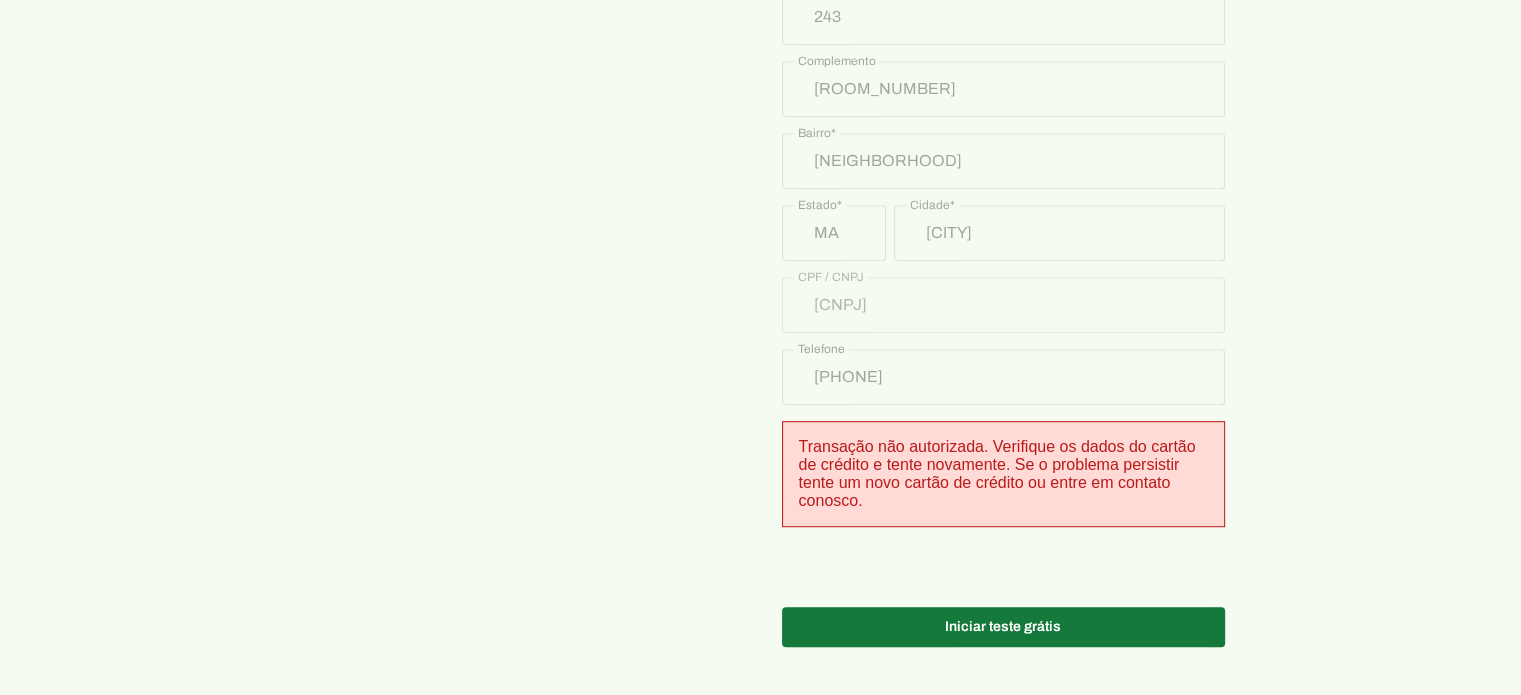 click at bounding box center [1003, 627] 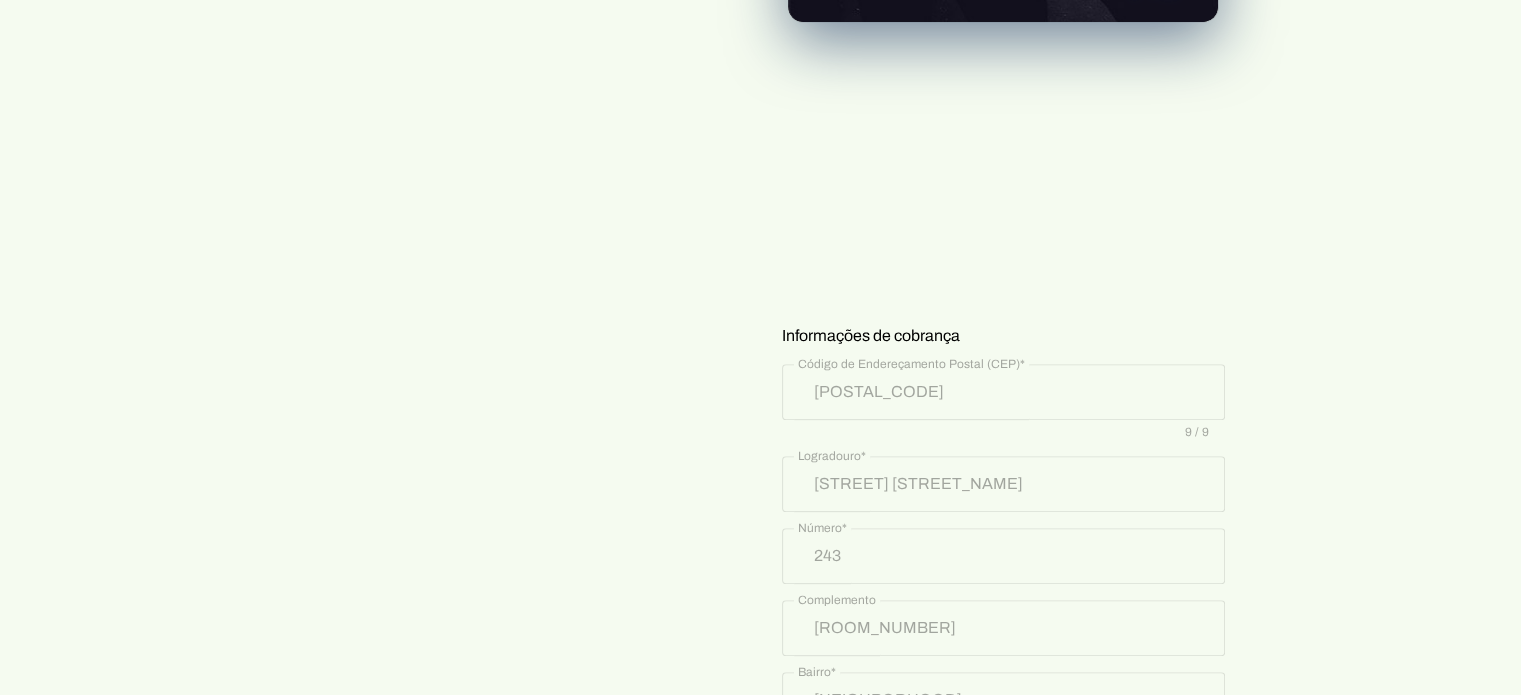 scroll, scrollTop: 607, scrollLeft: 0, axis: vertical 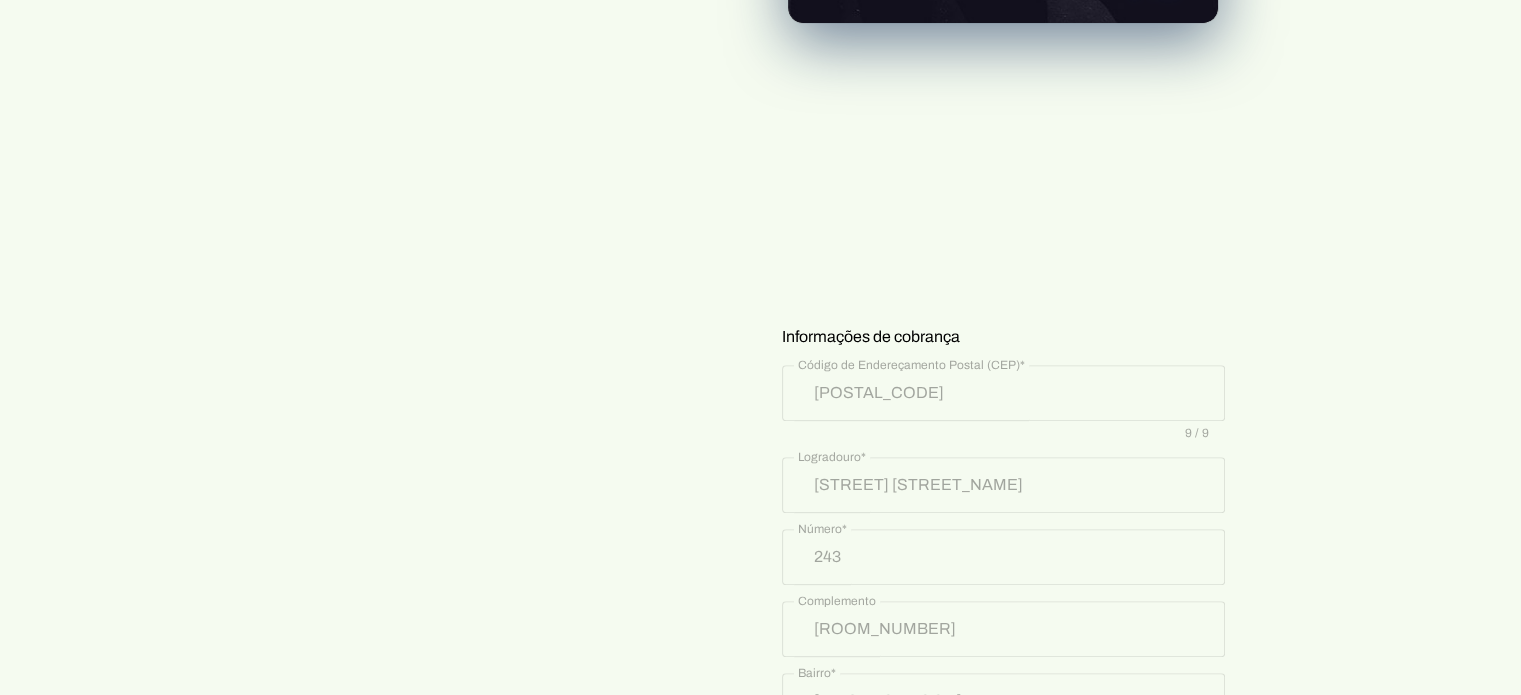 drag, startPoint x: 1018, startPoint y: 237, endPoint x: 1009, endPoint y: 189, distance: 48.83646 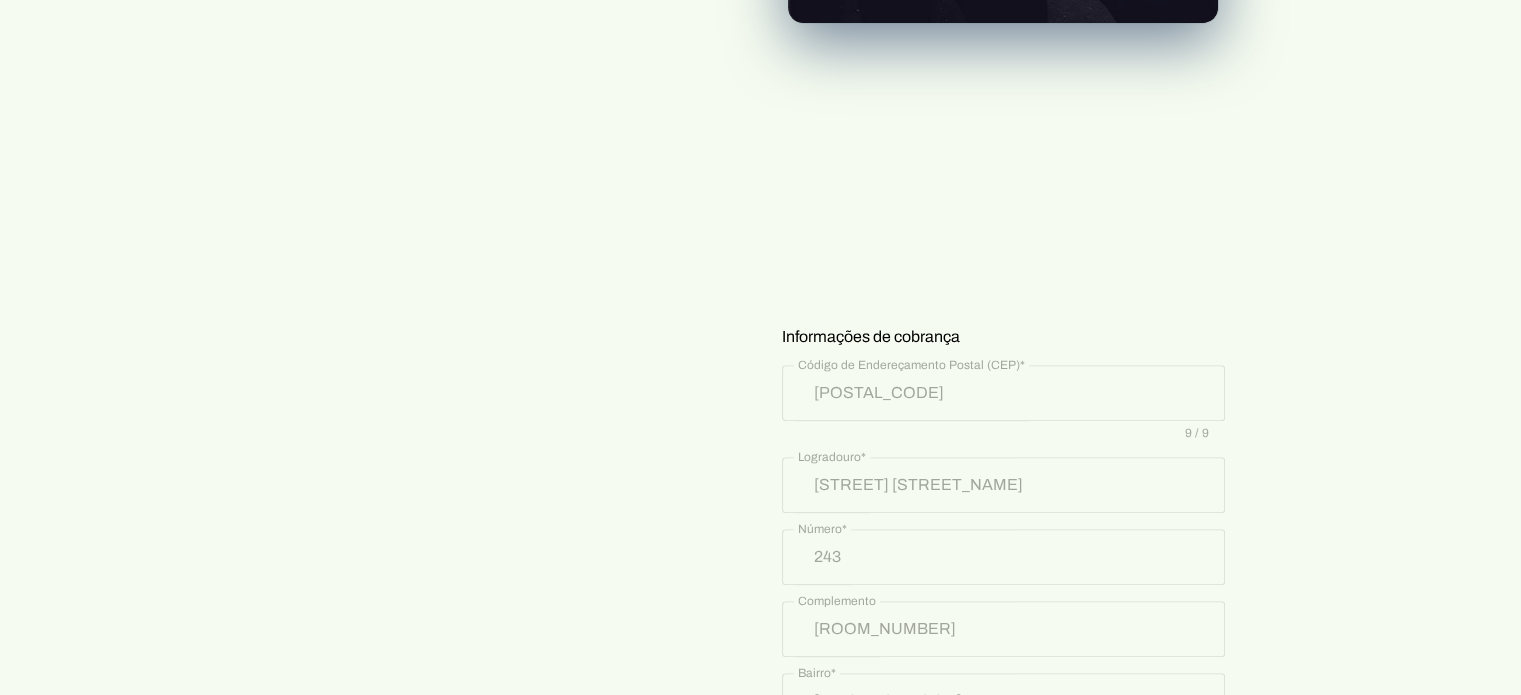 scroll, scrollTop: 1148, scrollLeft: 0, axis: vertical 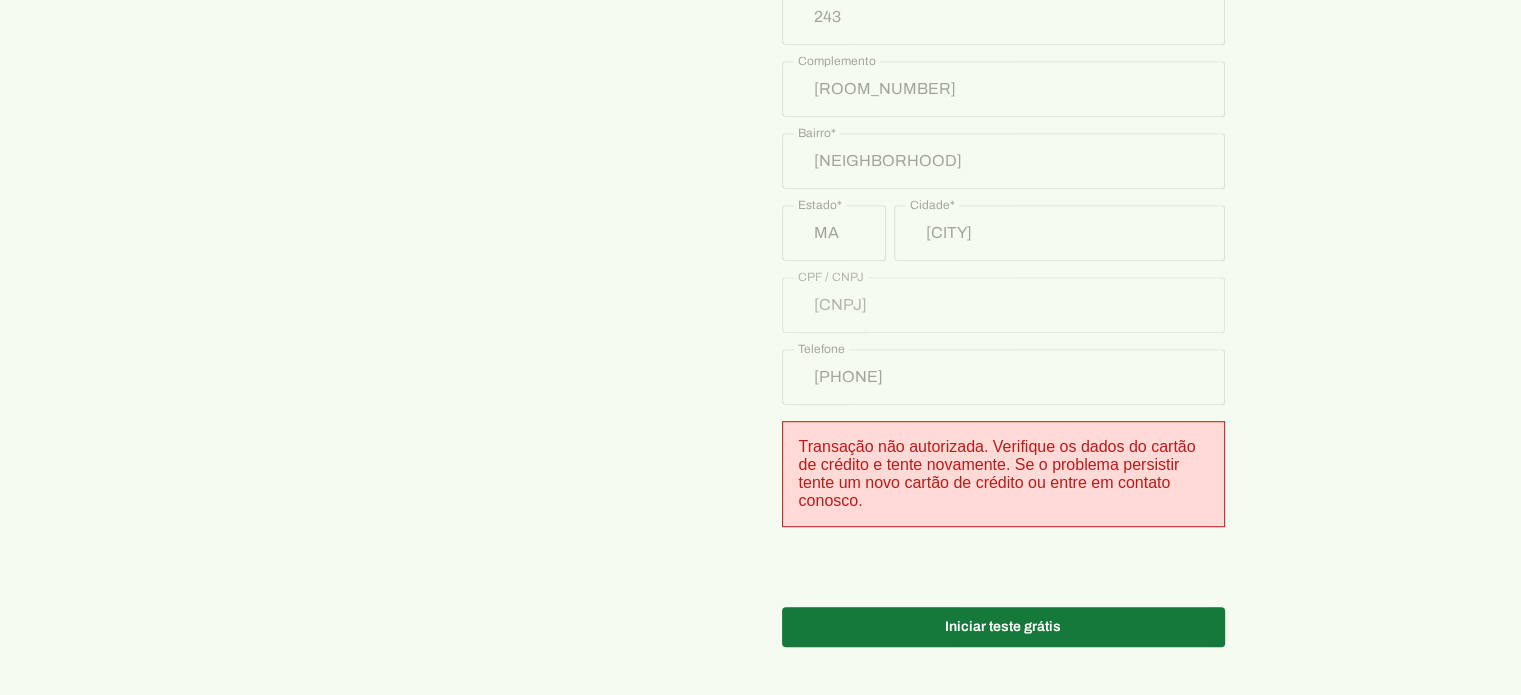 click at bounding box center [1003, 627] 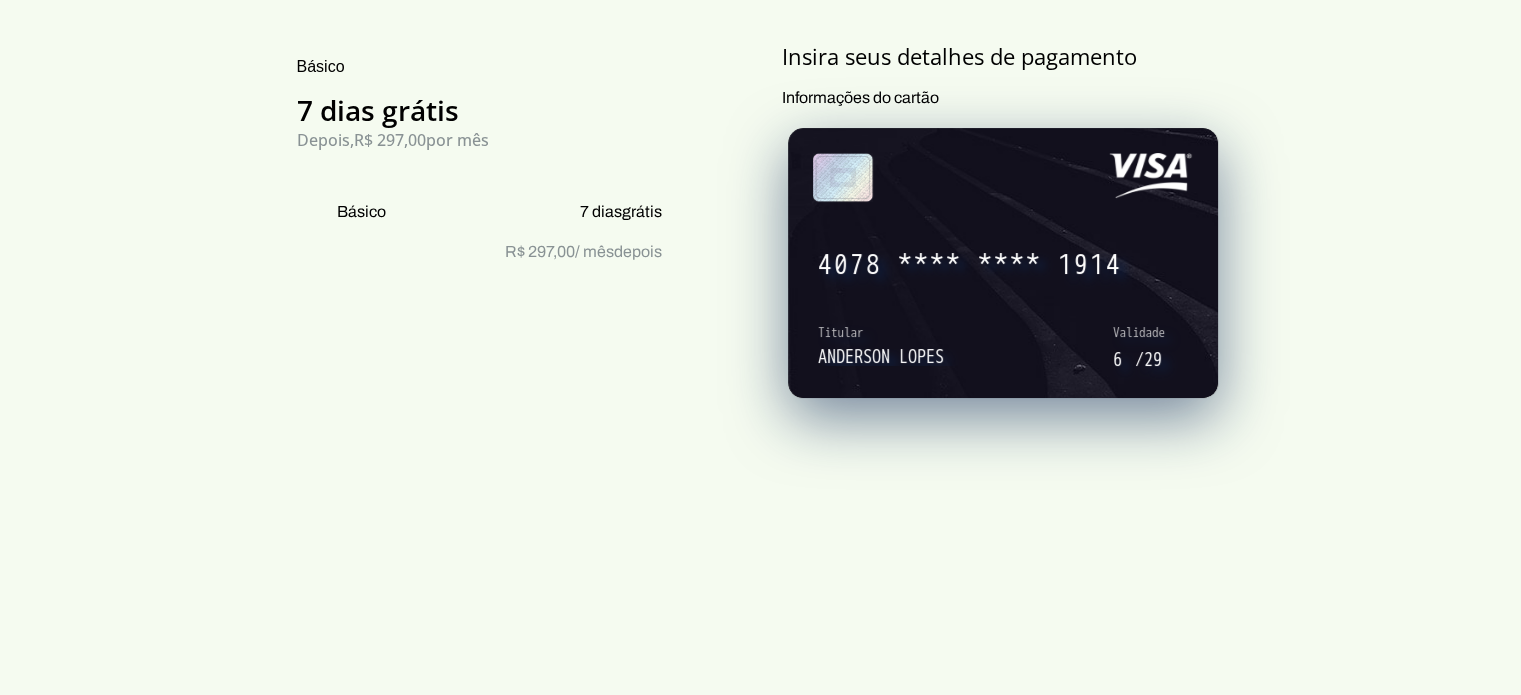 scroll, scrollTop: 236, scrollLeft: 0, axis: vertical 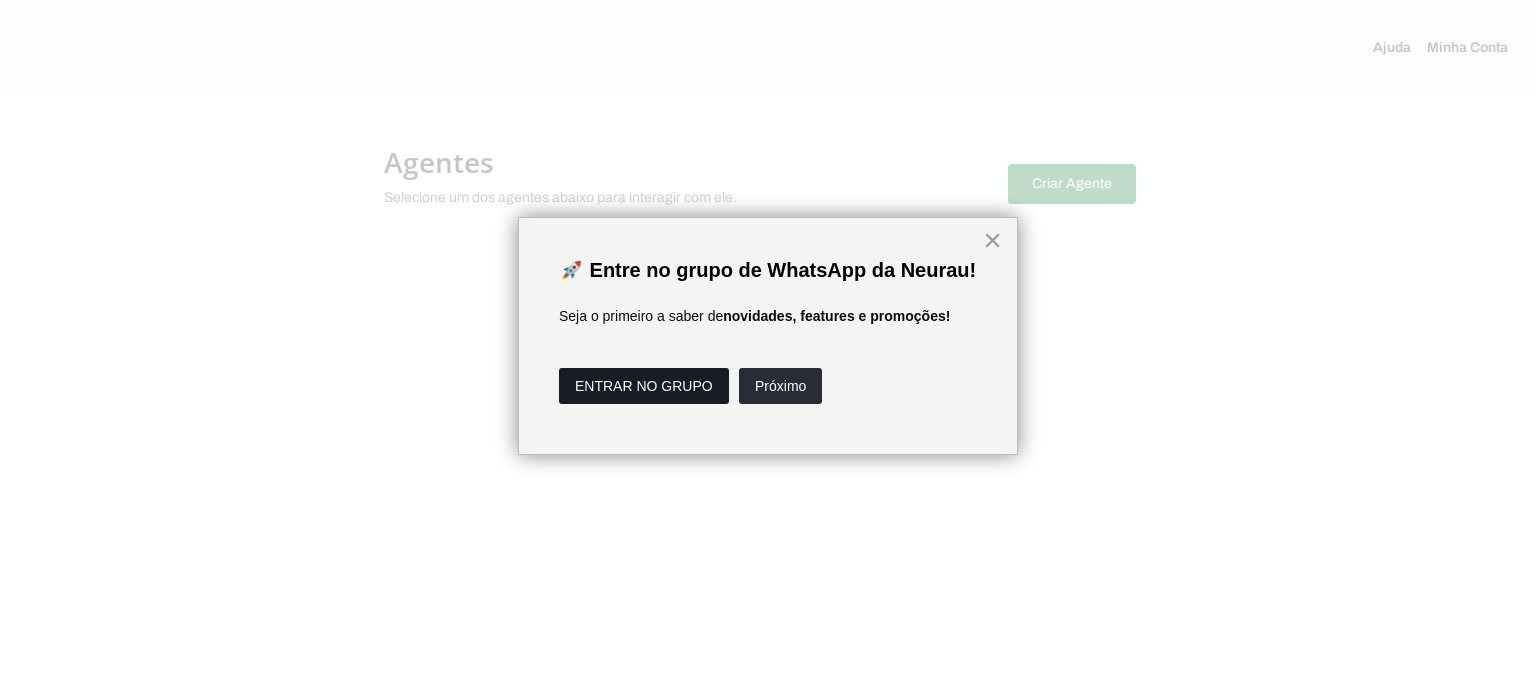 click on "ENTRAR NO GRUPO" at bounding box center (644, 386) 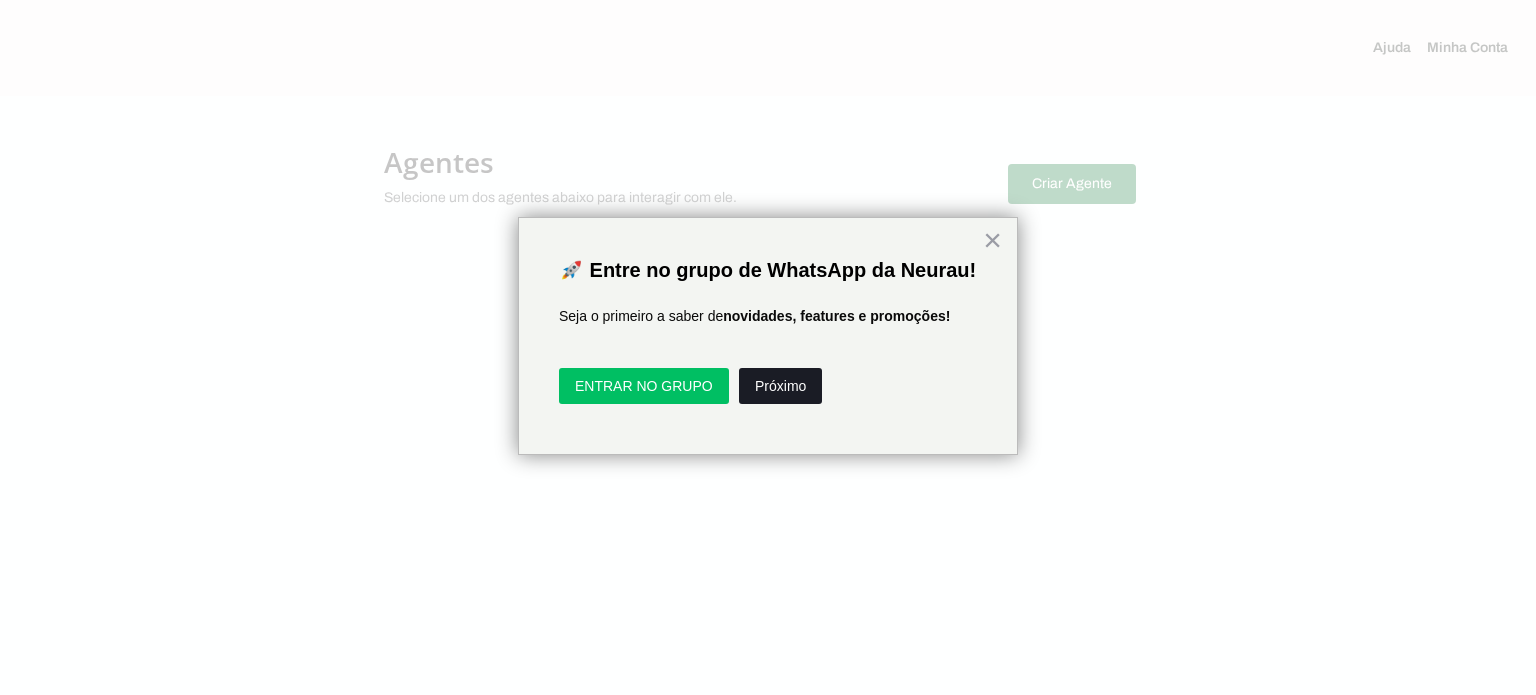 click on "Próximo" at bounding box center [780, 386] 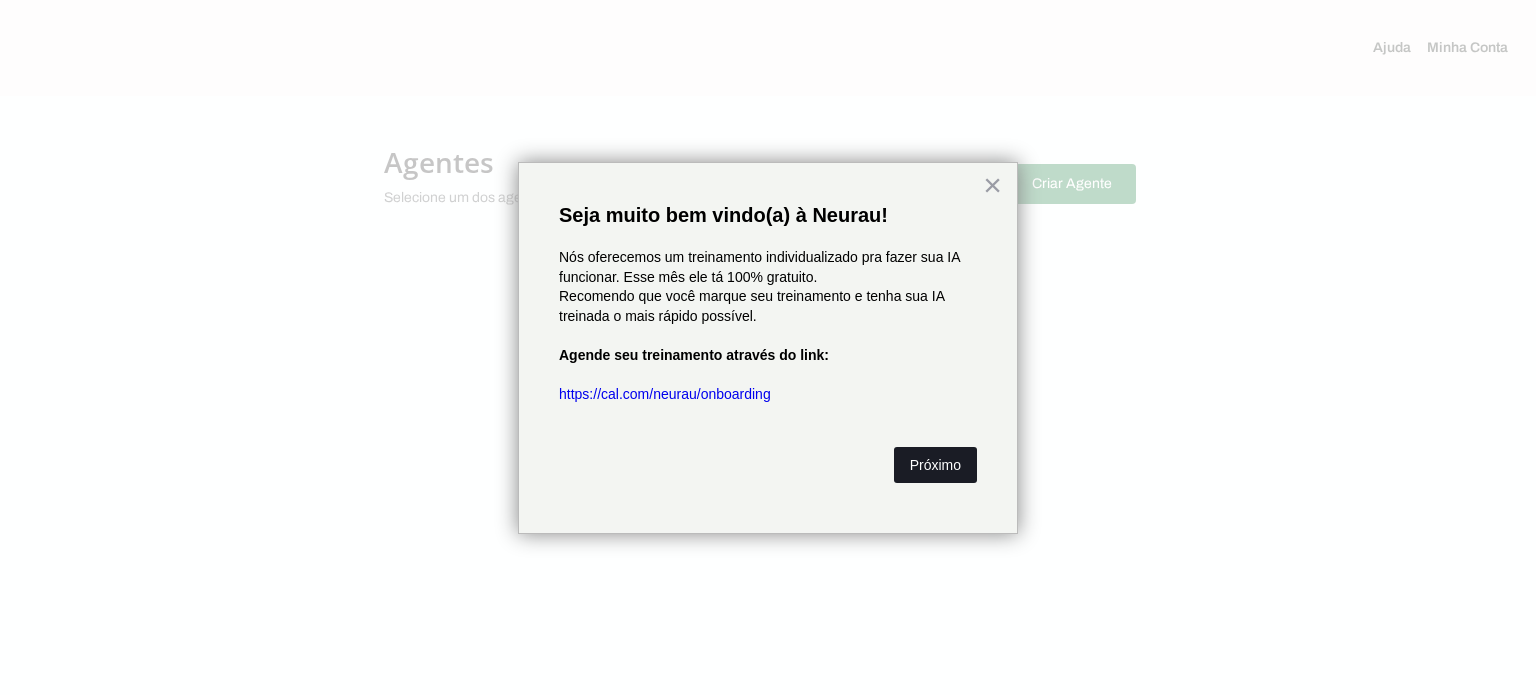 click on "Próximo" at bounding box center [935, 465] 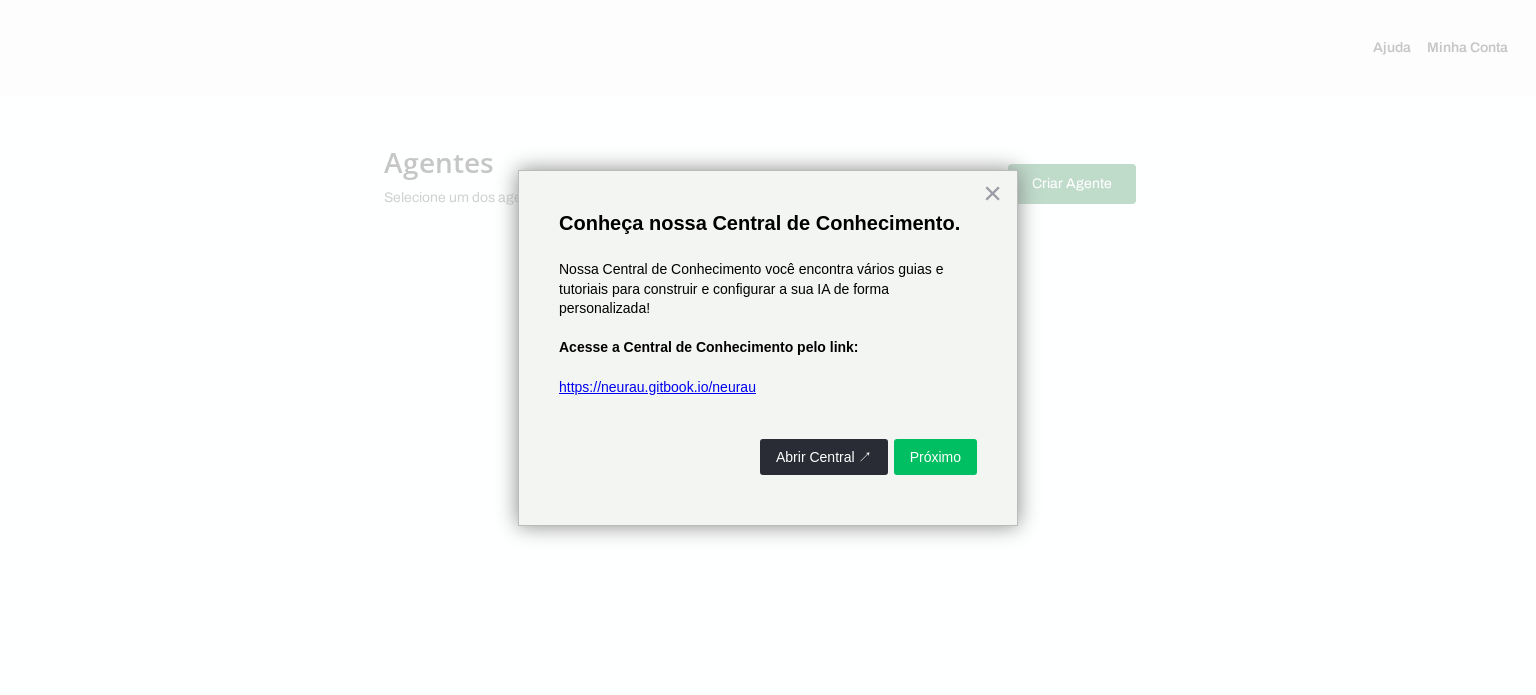 click on "https://neurau.gitbook.io/neurau" at bounding box center [657, 387] 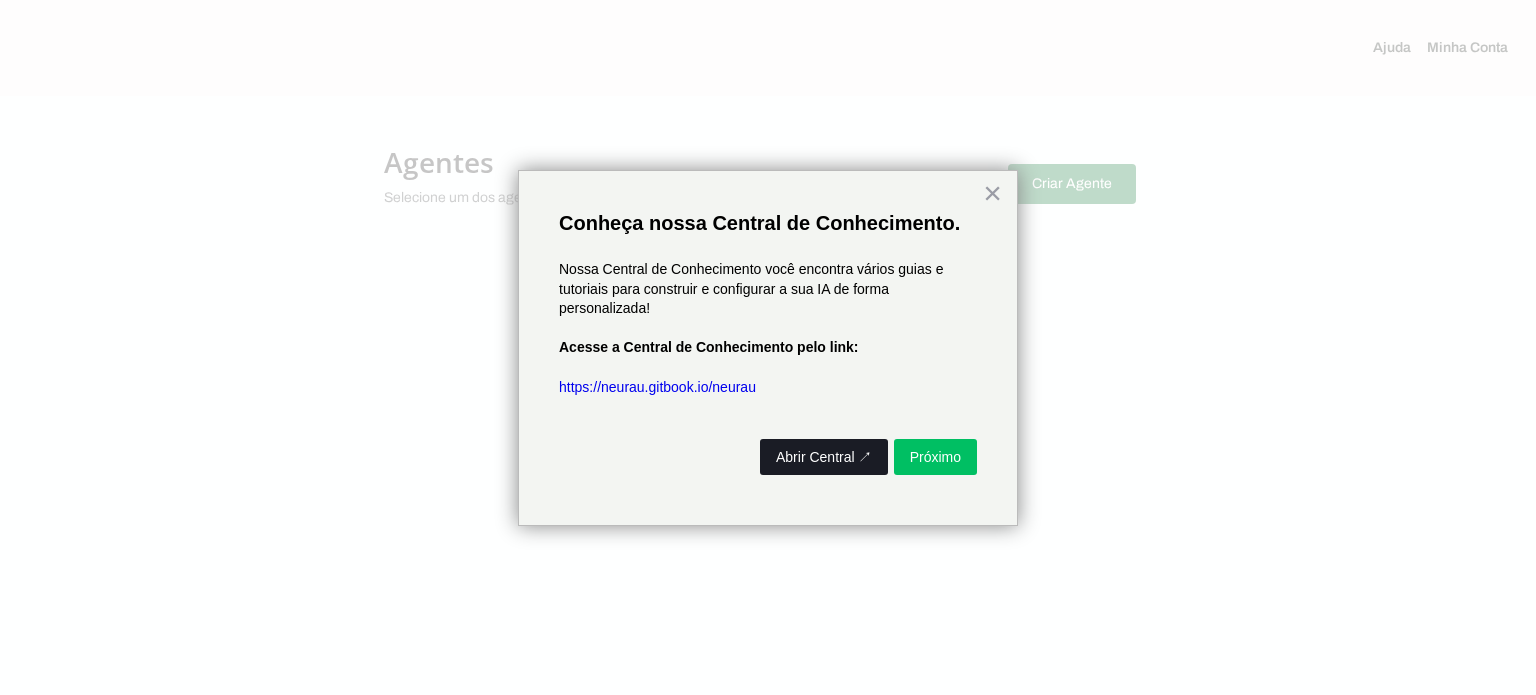 click on "Abrir Central ↗" at bounding box center (824, 457) 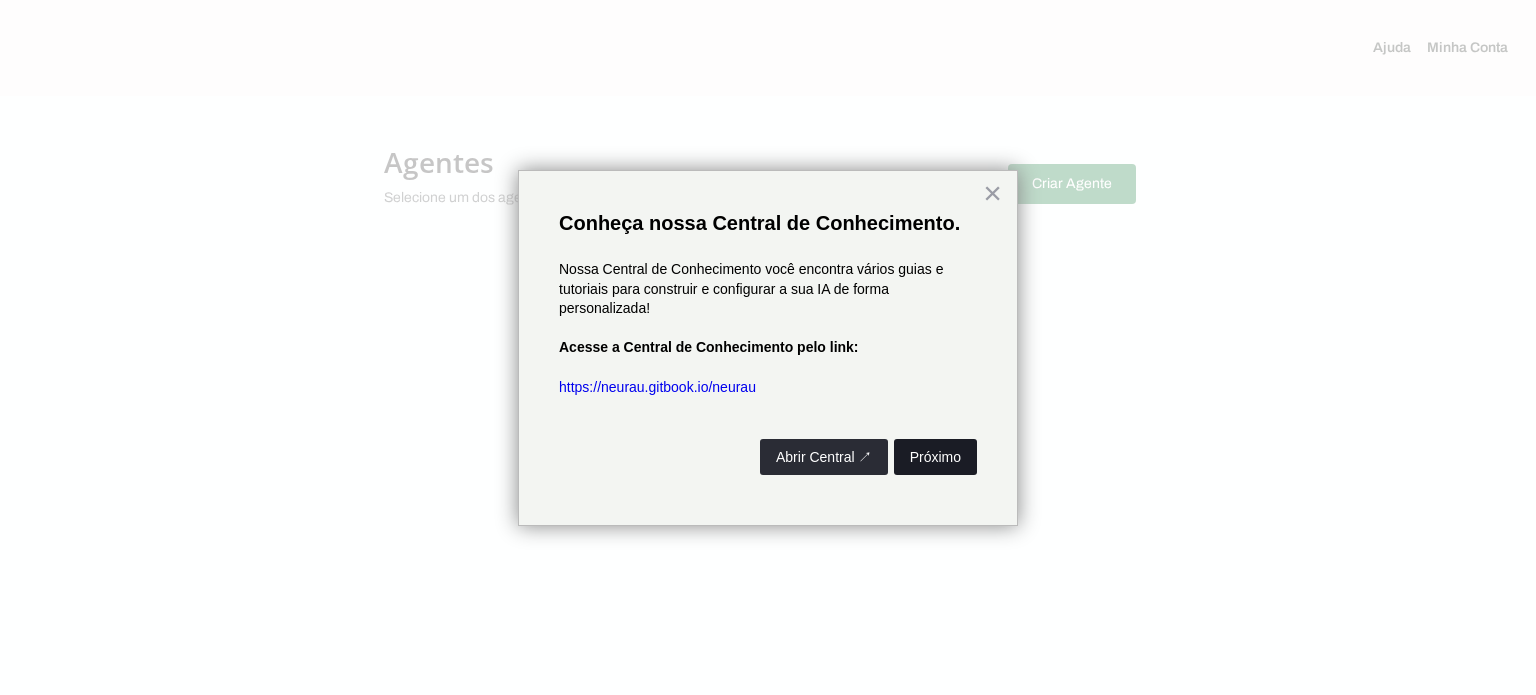 click on "Próximo" at bounding box center [935, 457] 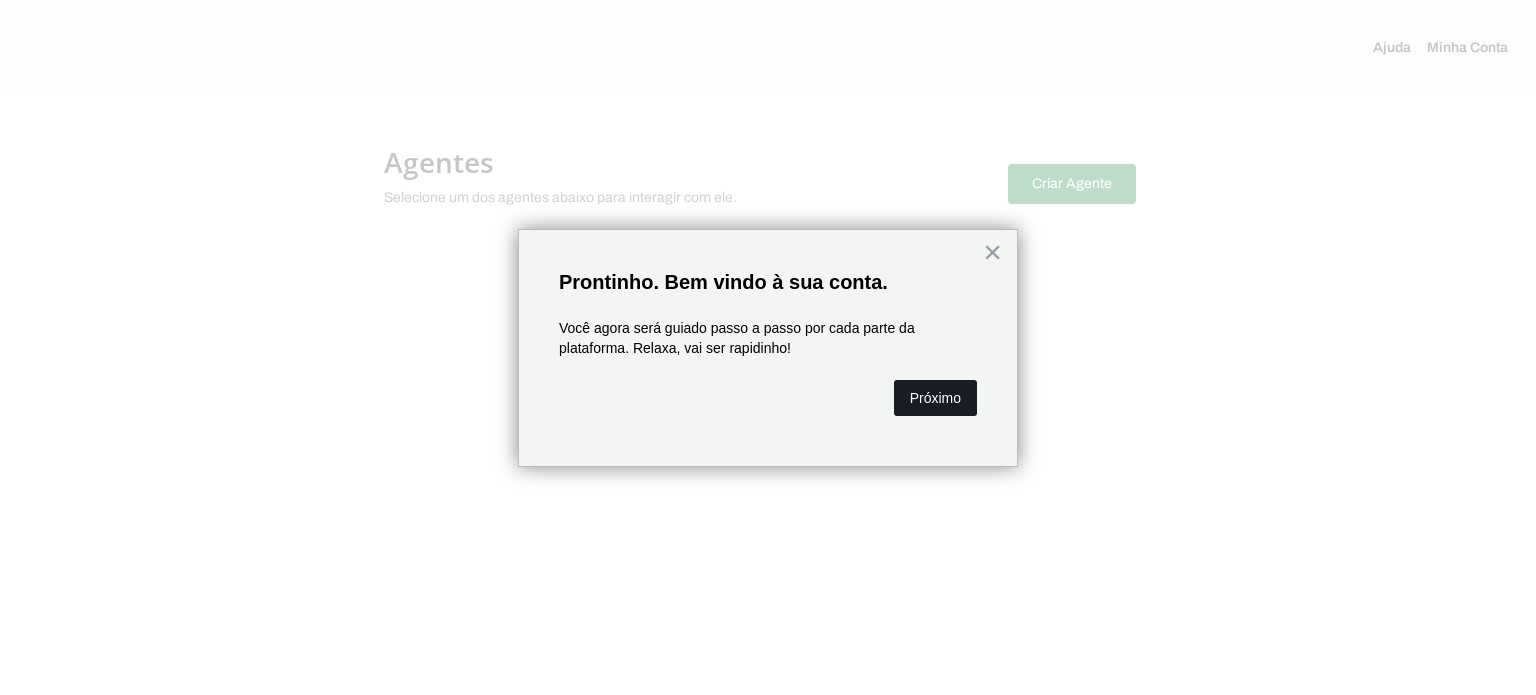click on "Próximo" at bounding box center (935, 398) 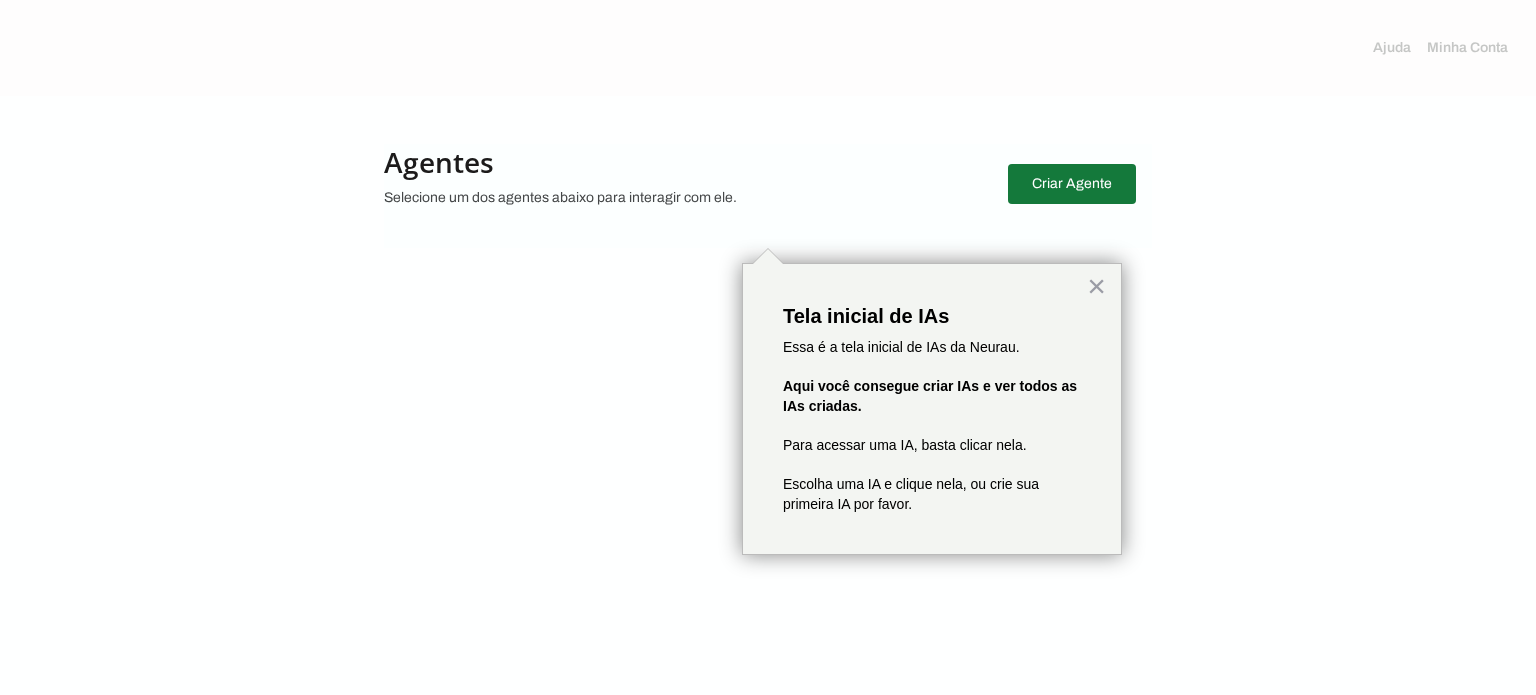 click at bounding box center [1072, 184] 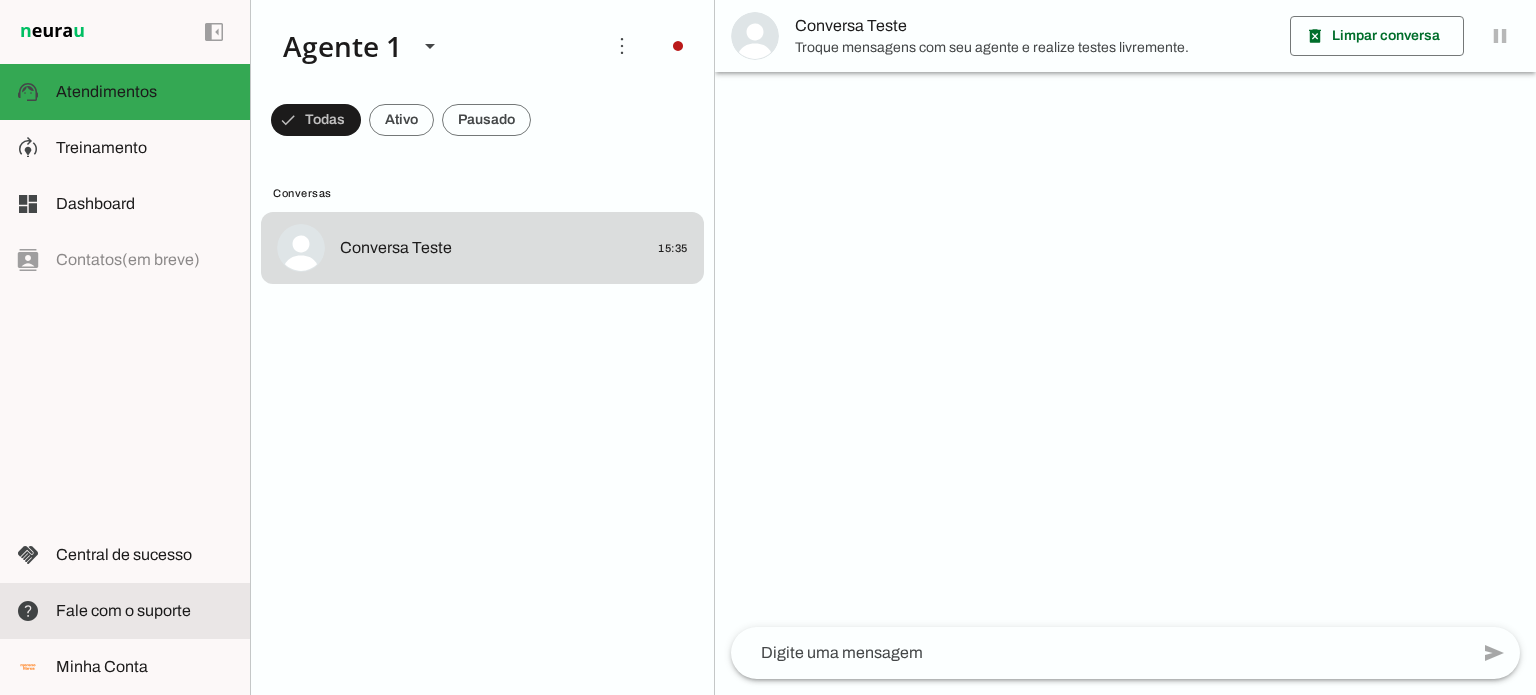 click on "Fale com o suporte" 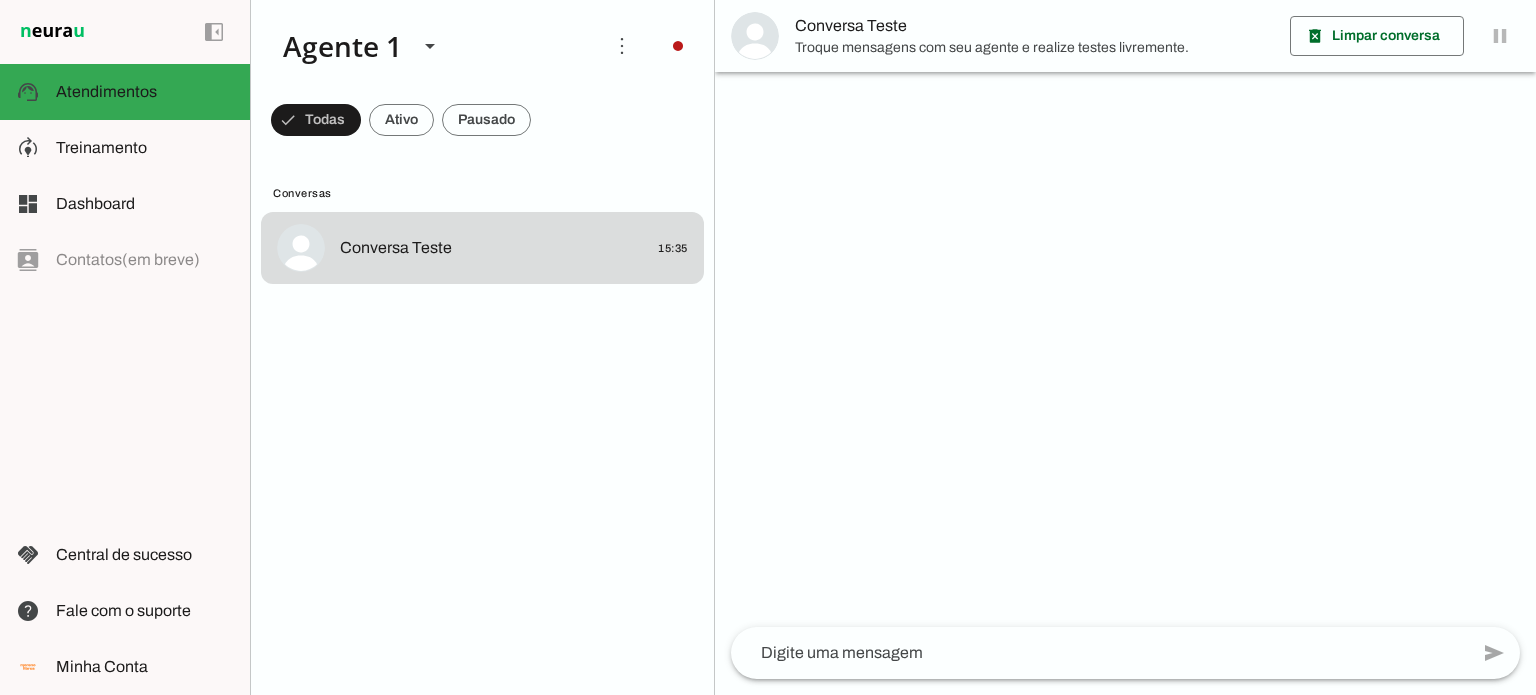 click on "left_panel_open
left_panel_close" 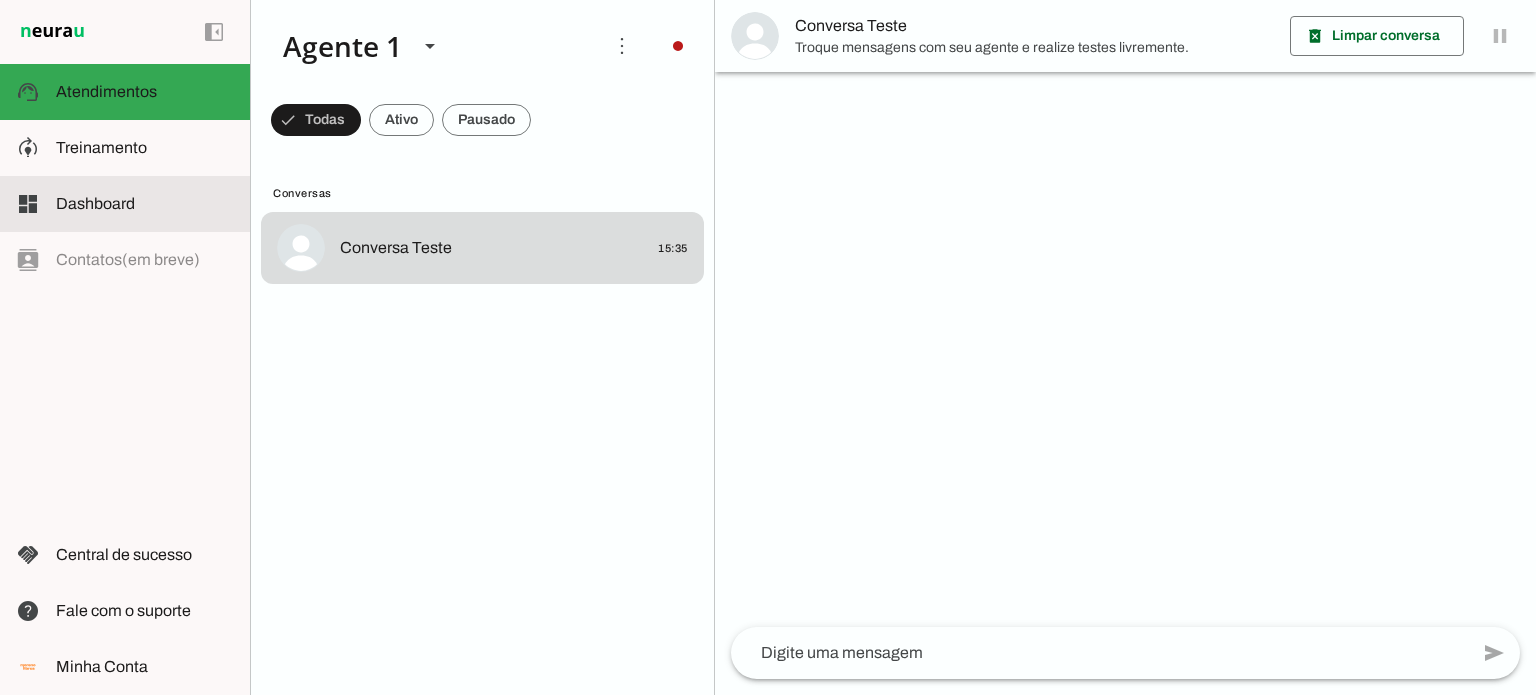 click on "Dashboard" 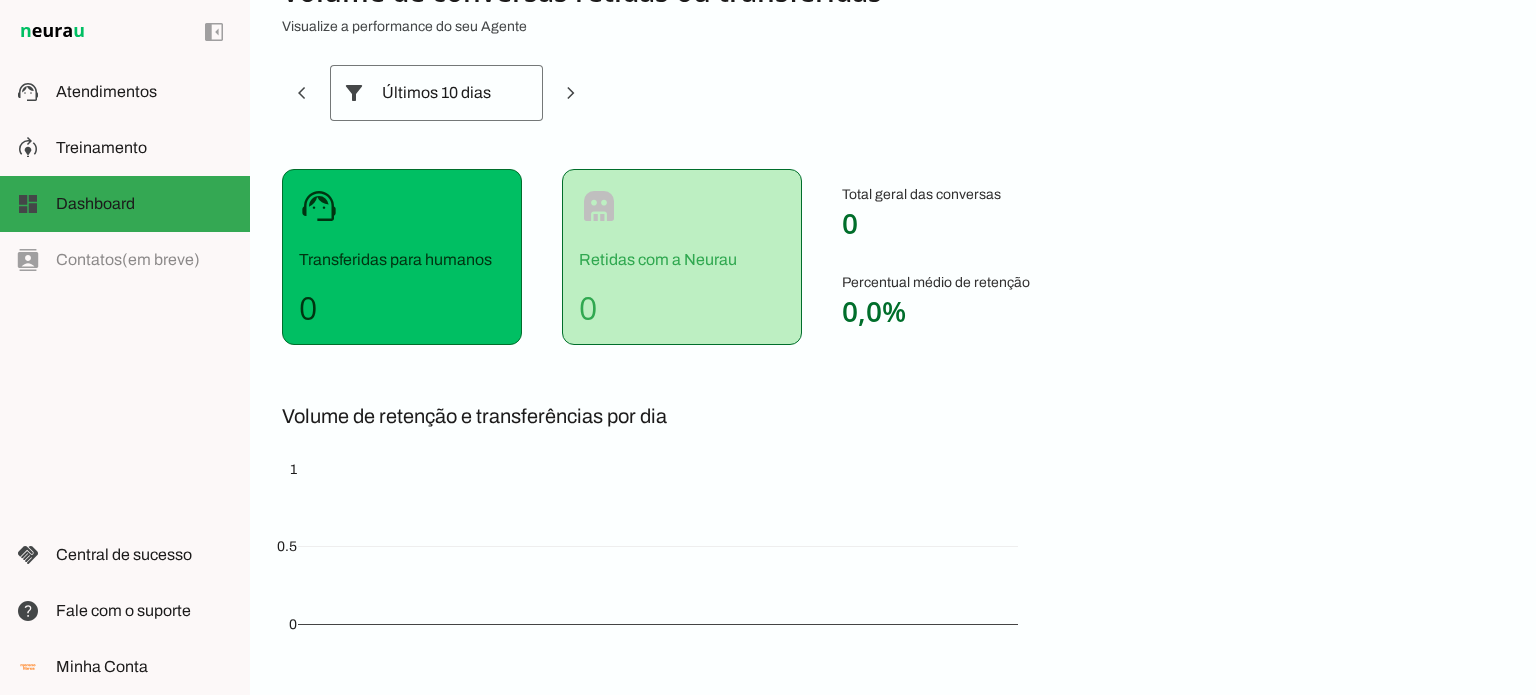 scroll, scrollTop: 33, scrollLeft: 0, axis: vertical 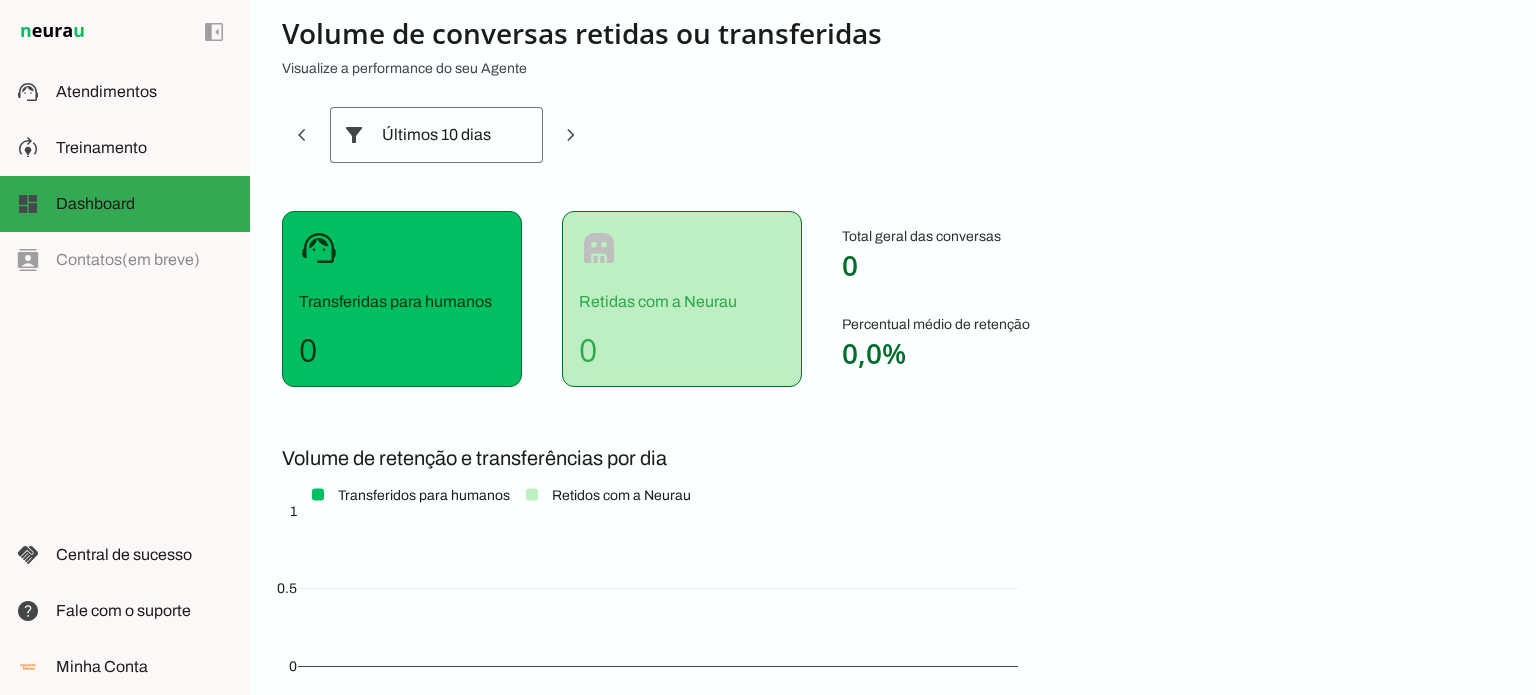 click on "support_agent" at bounding box center (0, 0) 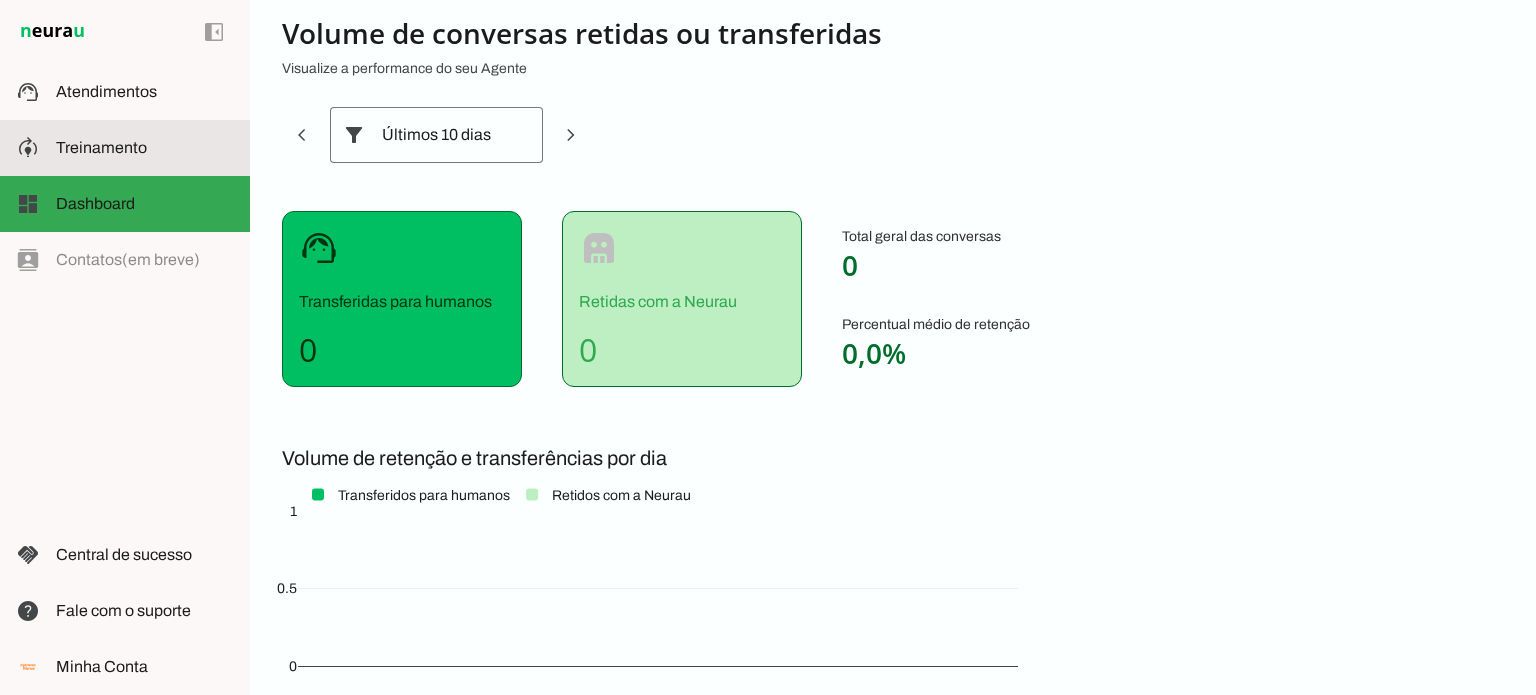 click on "Treinamento" 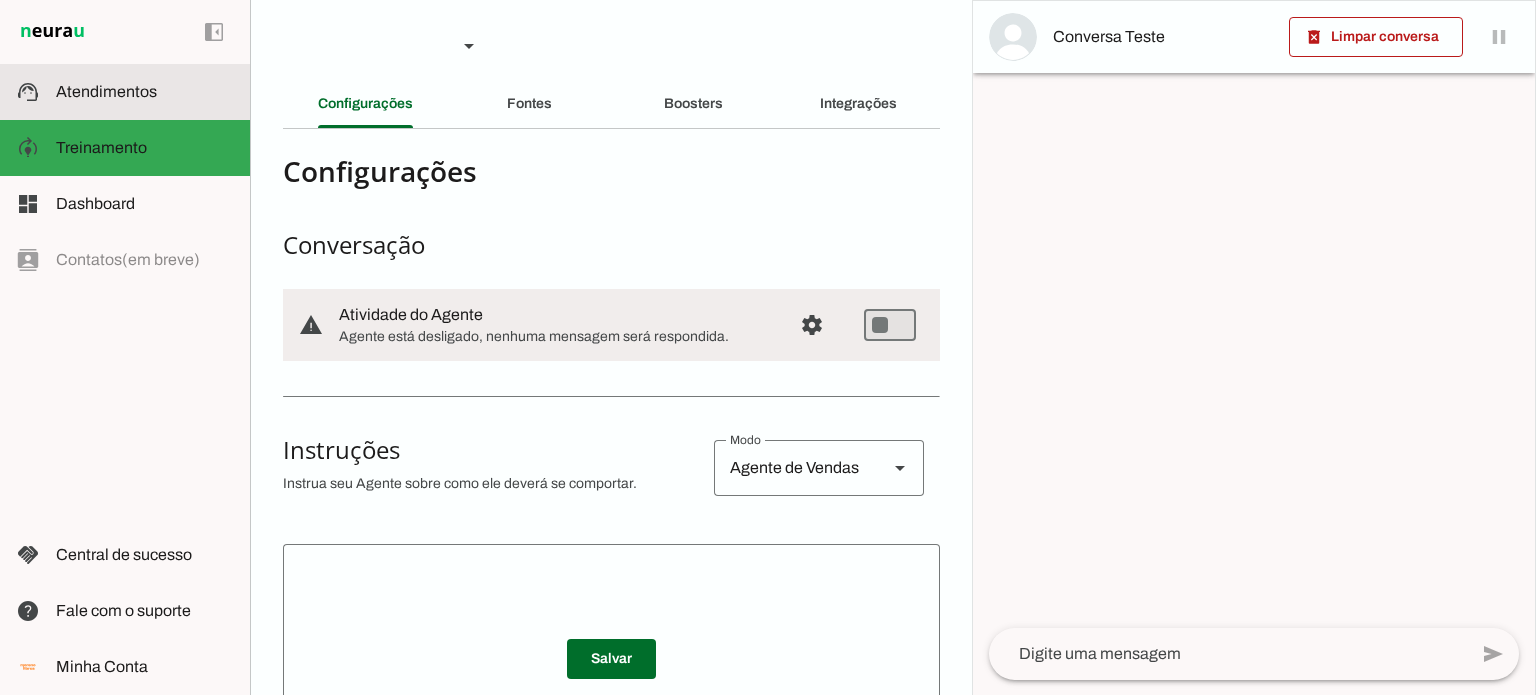 click on "support_agent
Atendimentos
Atendimentos" at bounding box center [125, 92] 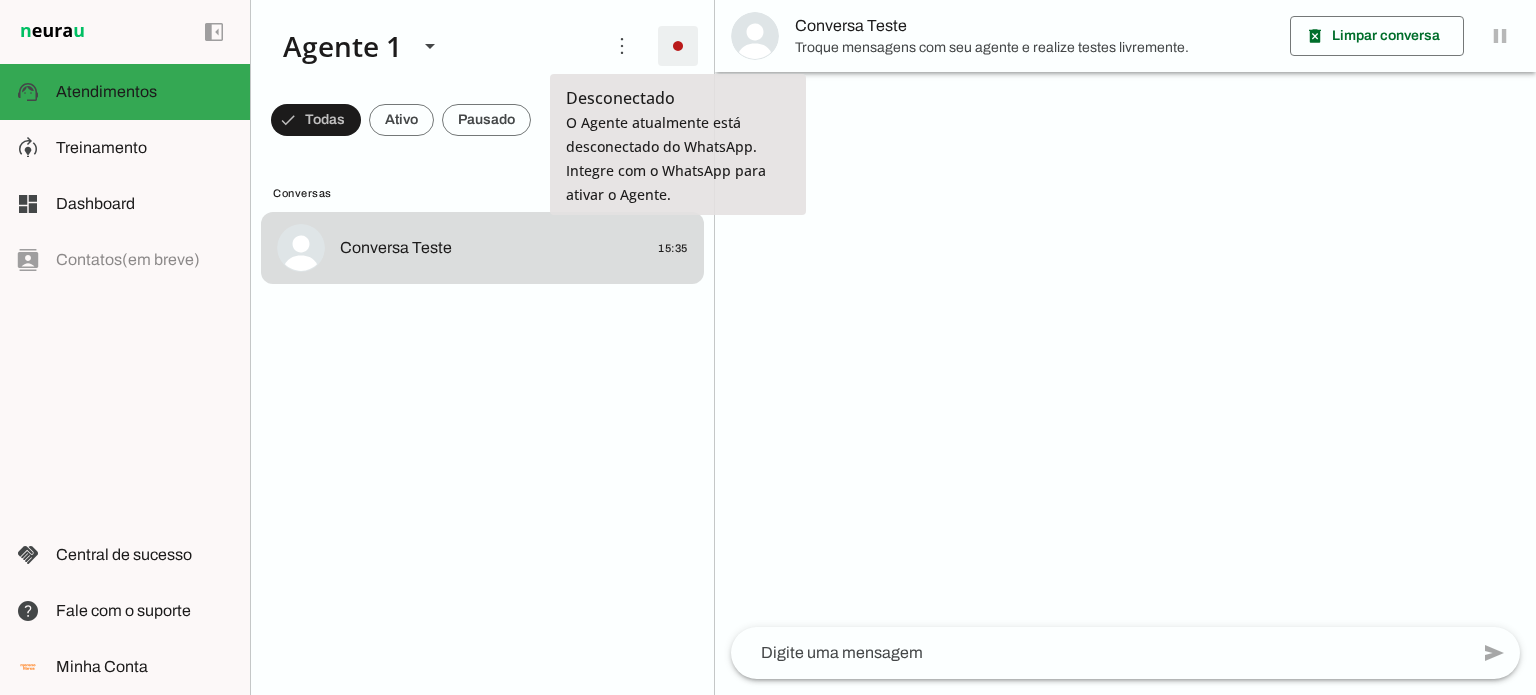 click at bounding box center [678, 46] 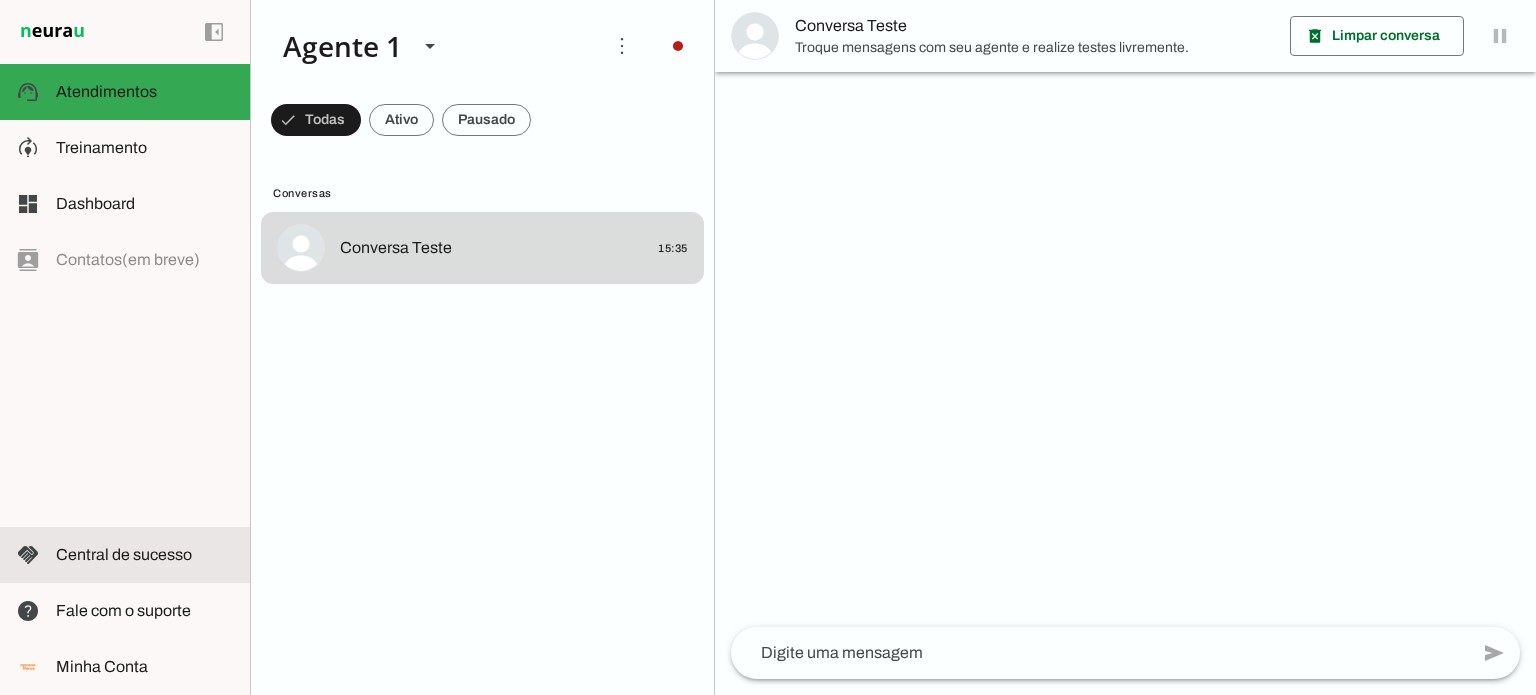 click at bounding box center (145, 555) 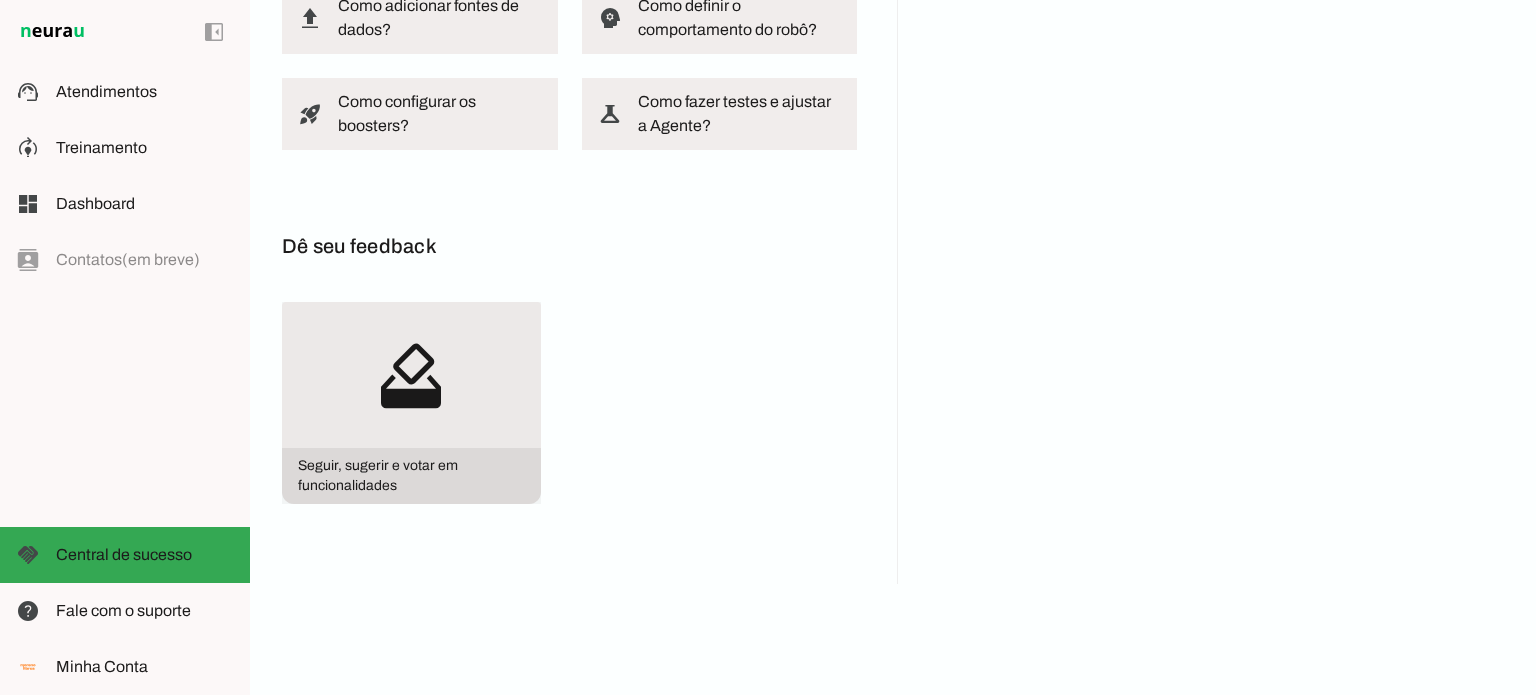 scroll, scrollTop: 0, scrollLeft: 0, axis: both 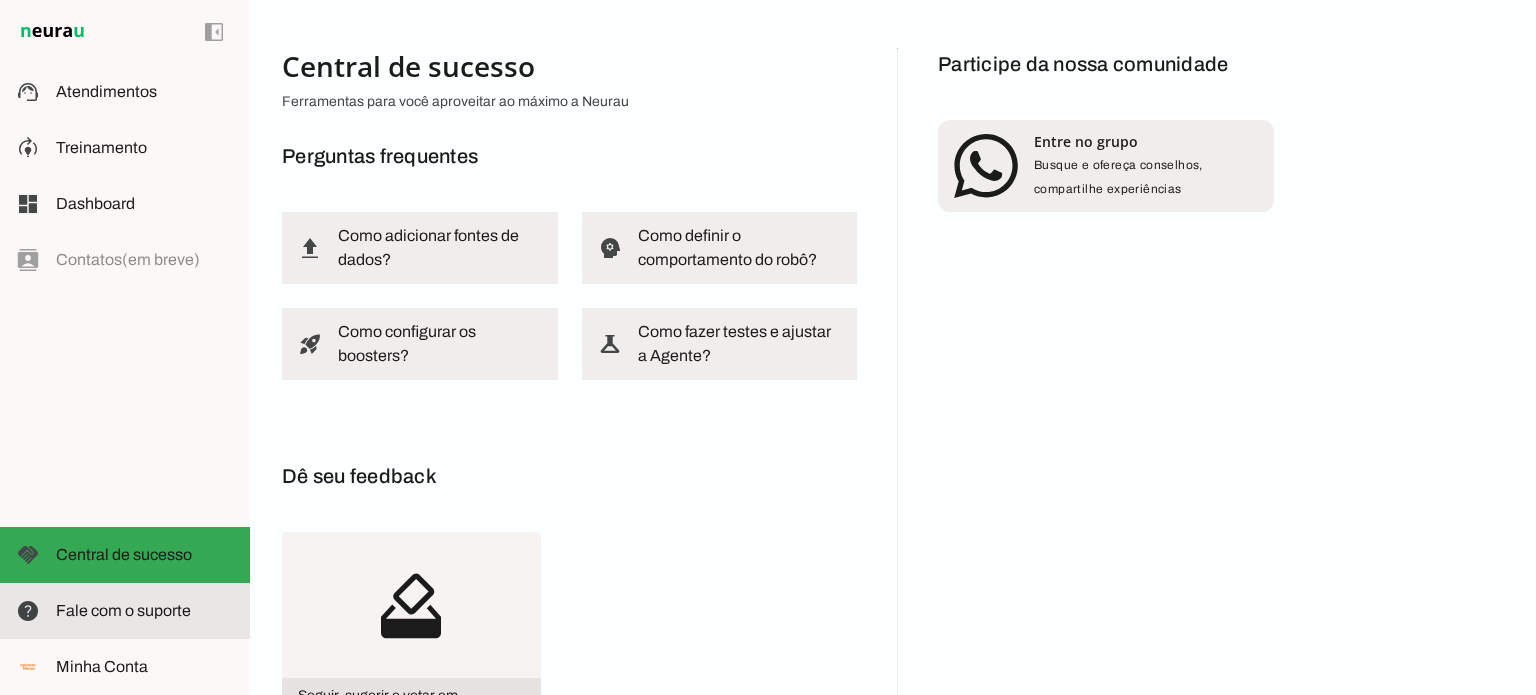 click on "Fale com o suporte" 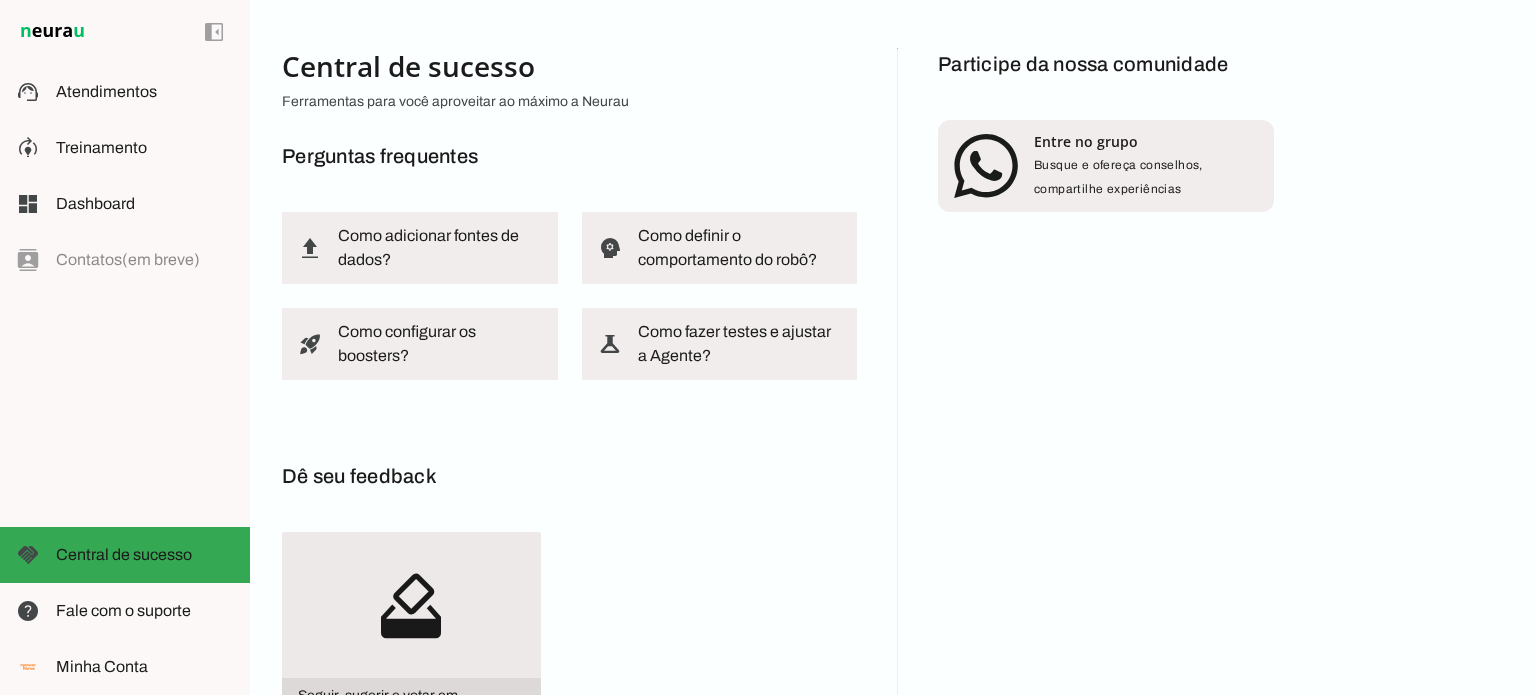 scroll, scrollTop: 230, scrollLeft: 0, axis: vertical 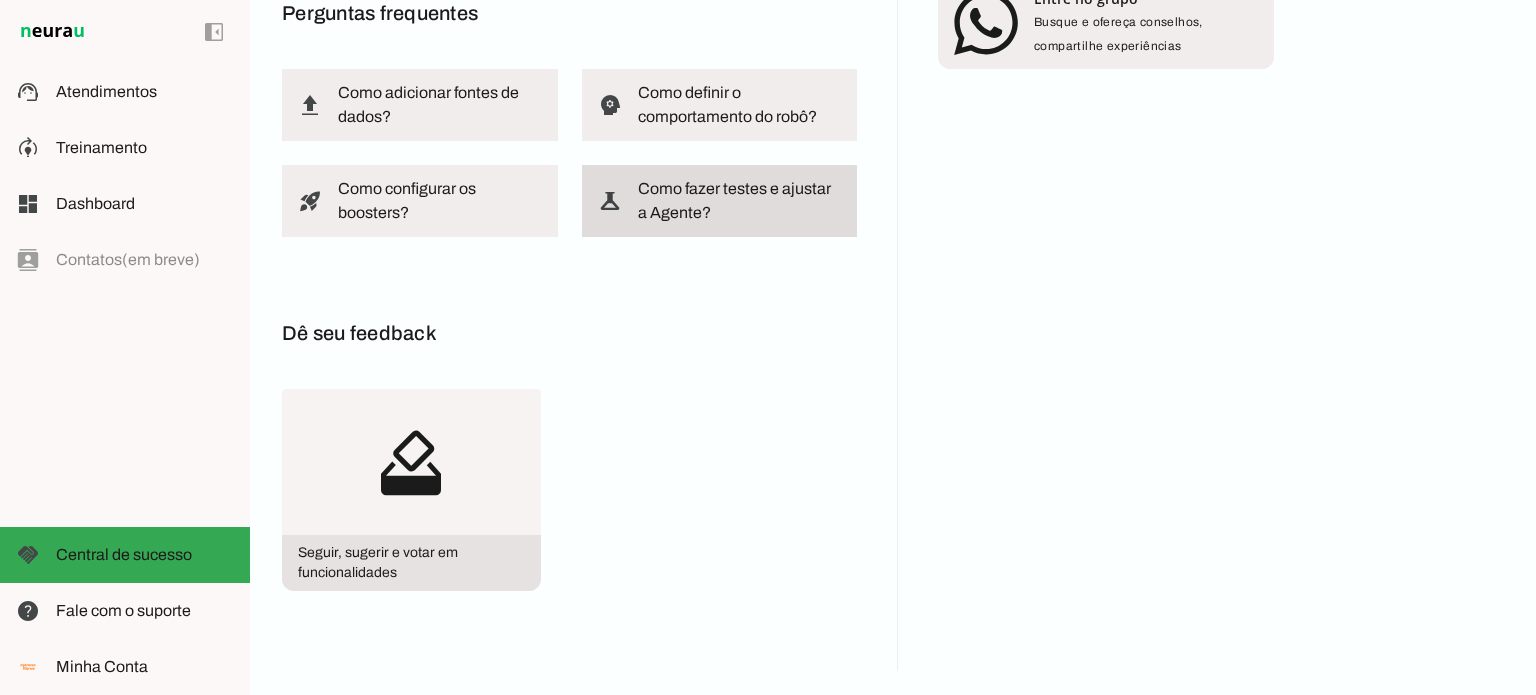 click at bounding box center (740, 201) 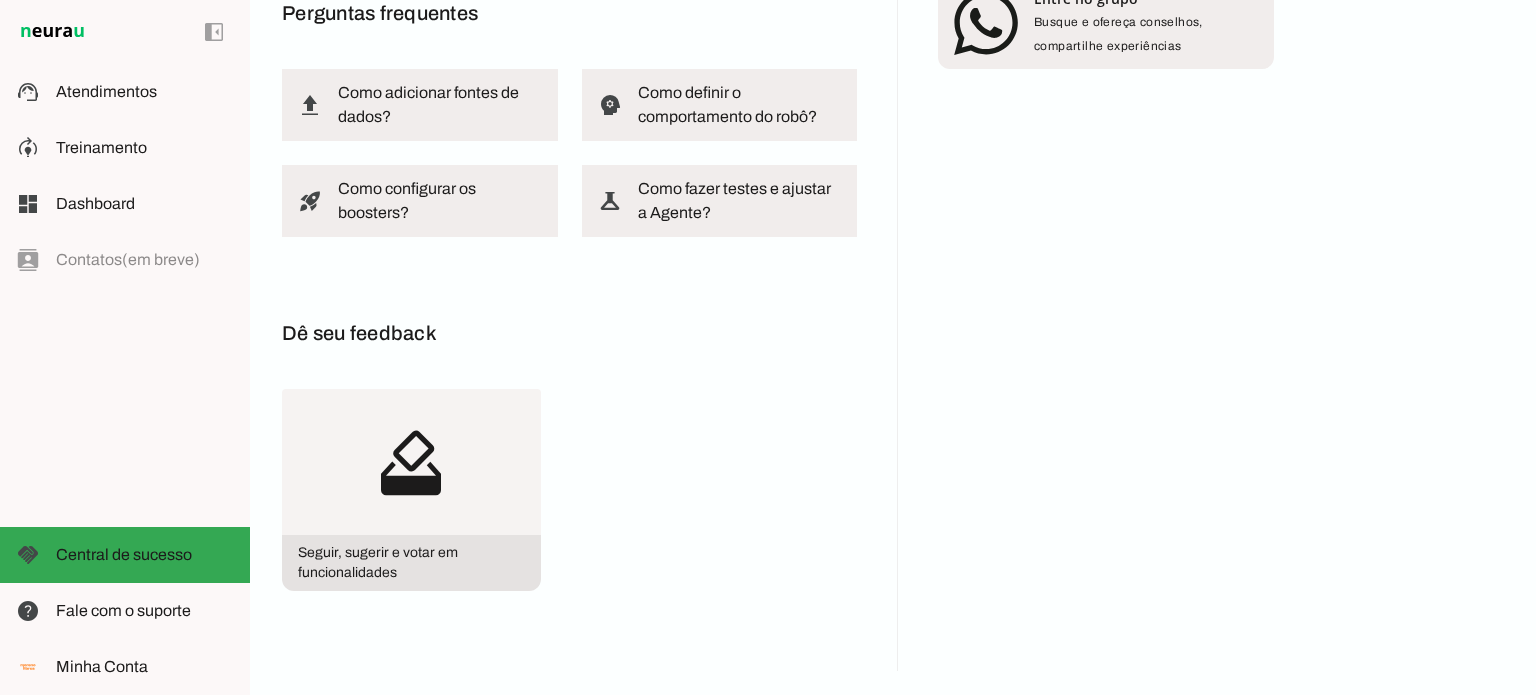 scroll, scrollTop: 0, scrollLeft: 0, axis: both 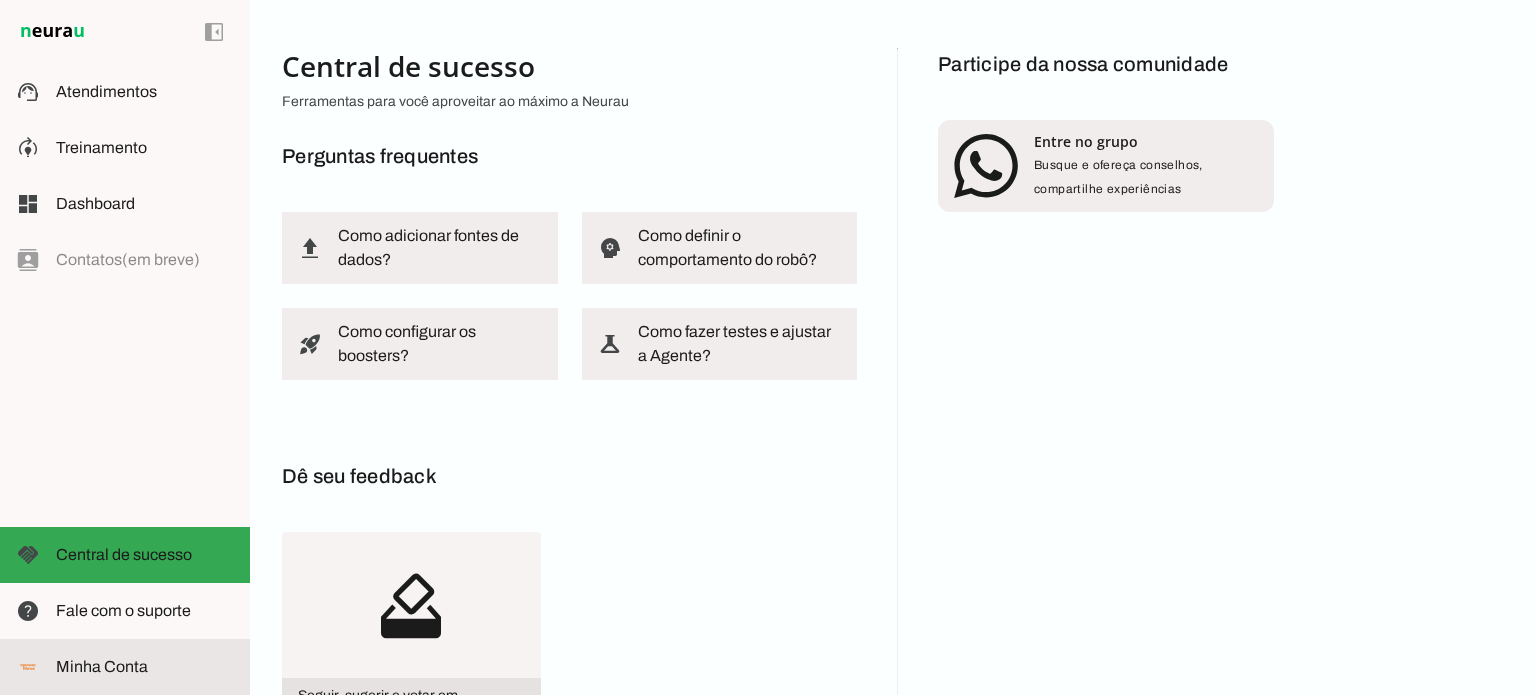 click at bounding box center (145, 667) 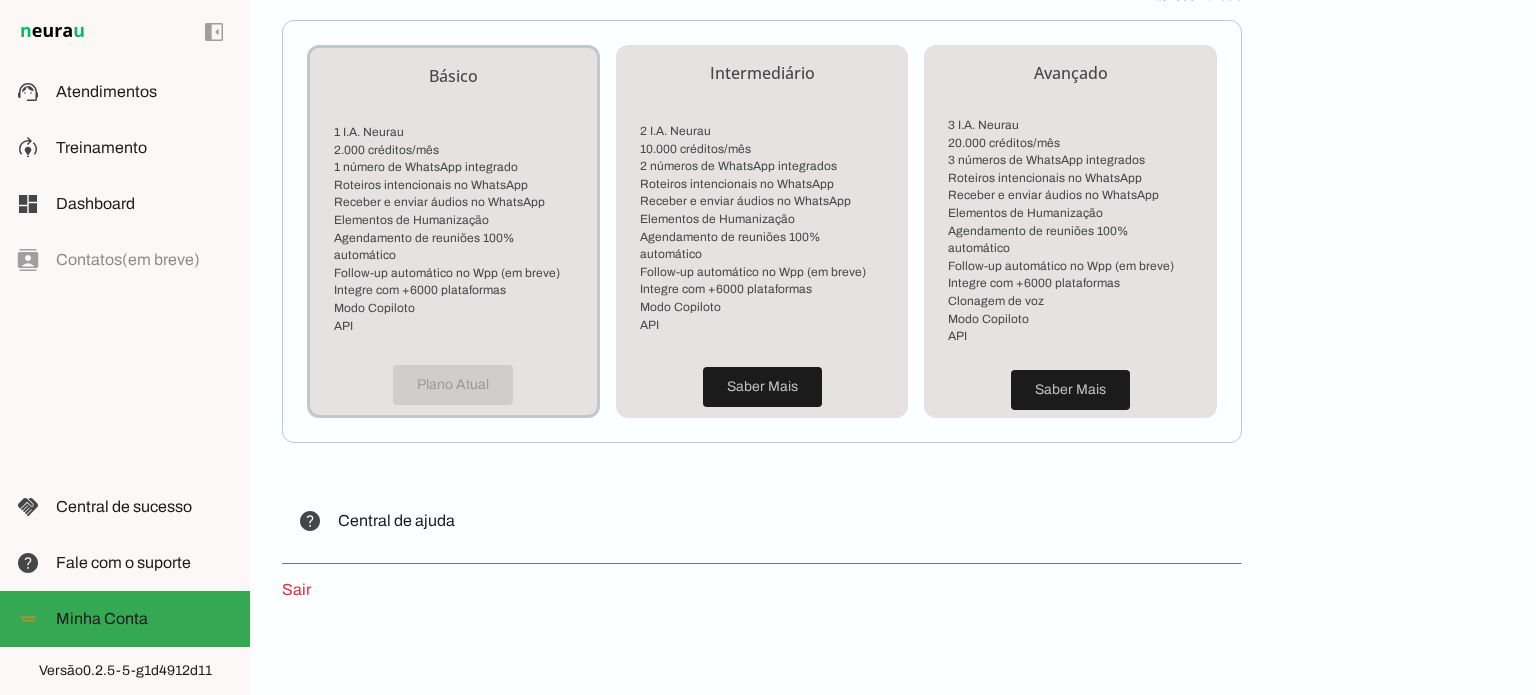 scroll, scrollTop: 0, scrollLeft: 0, axis: both 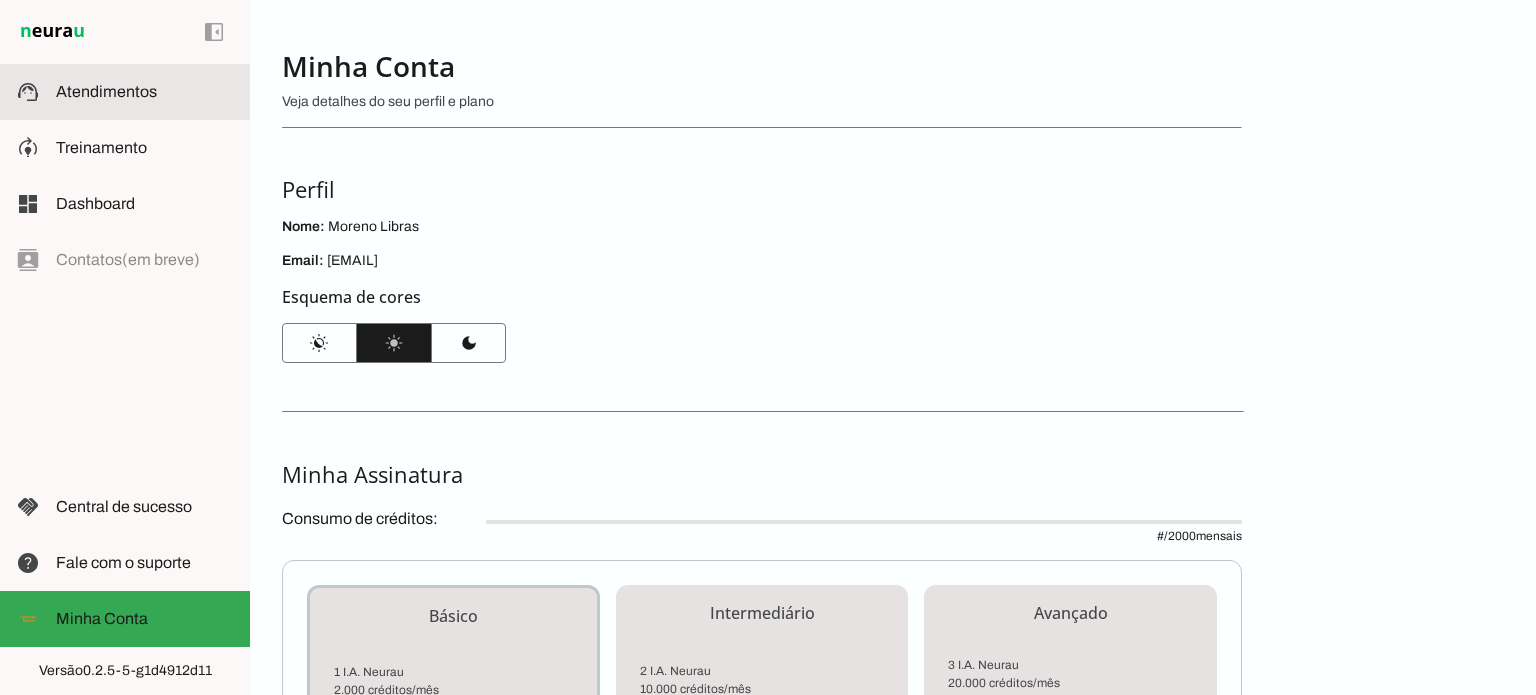 click at bounding box center [145, 92] 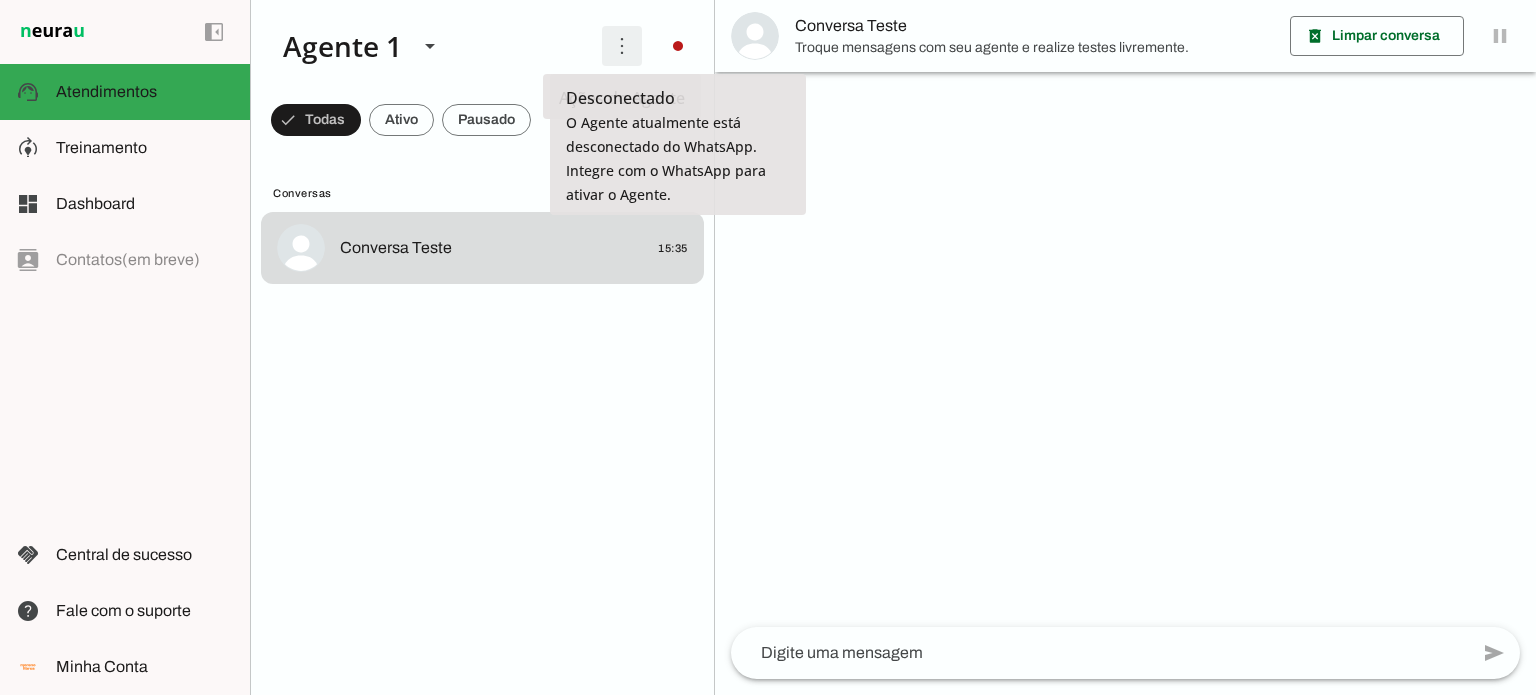 click at bounding box center [622, 46] 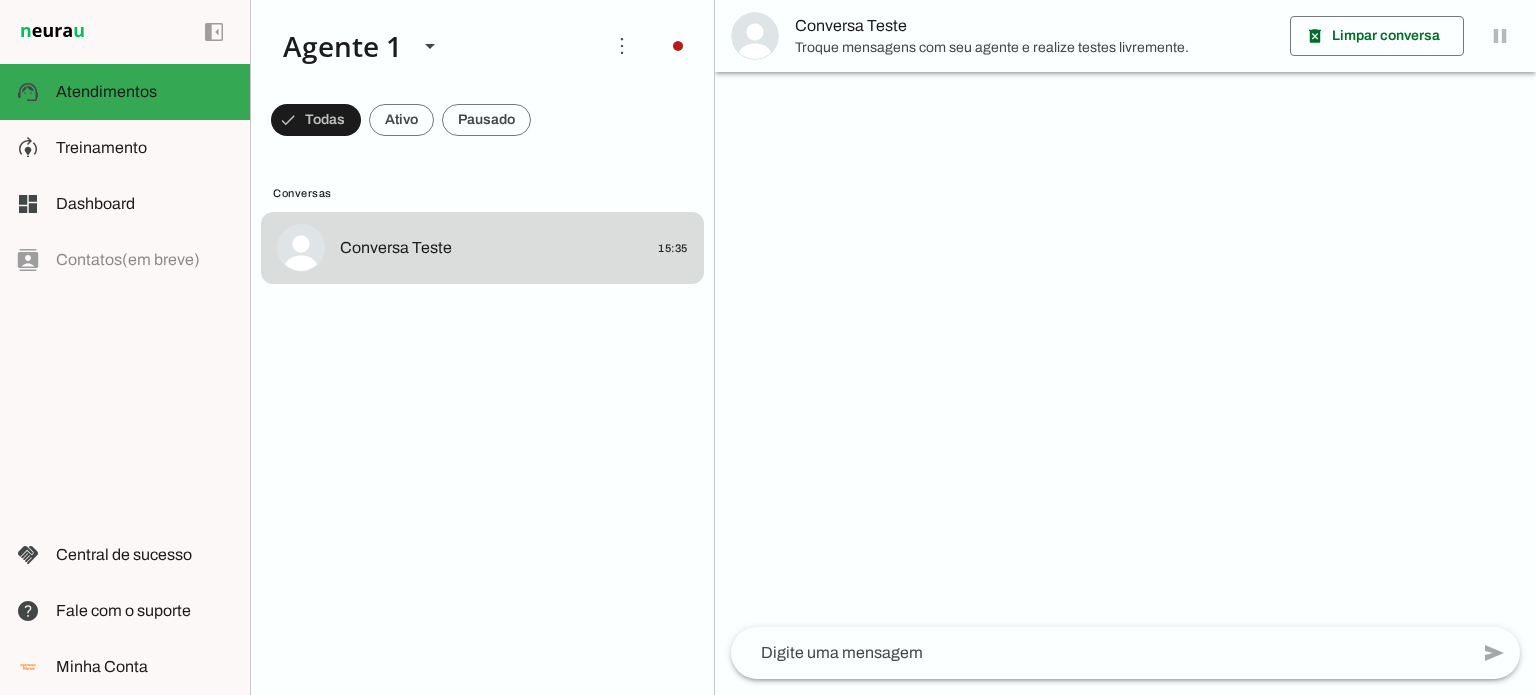 click on "Conversas" 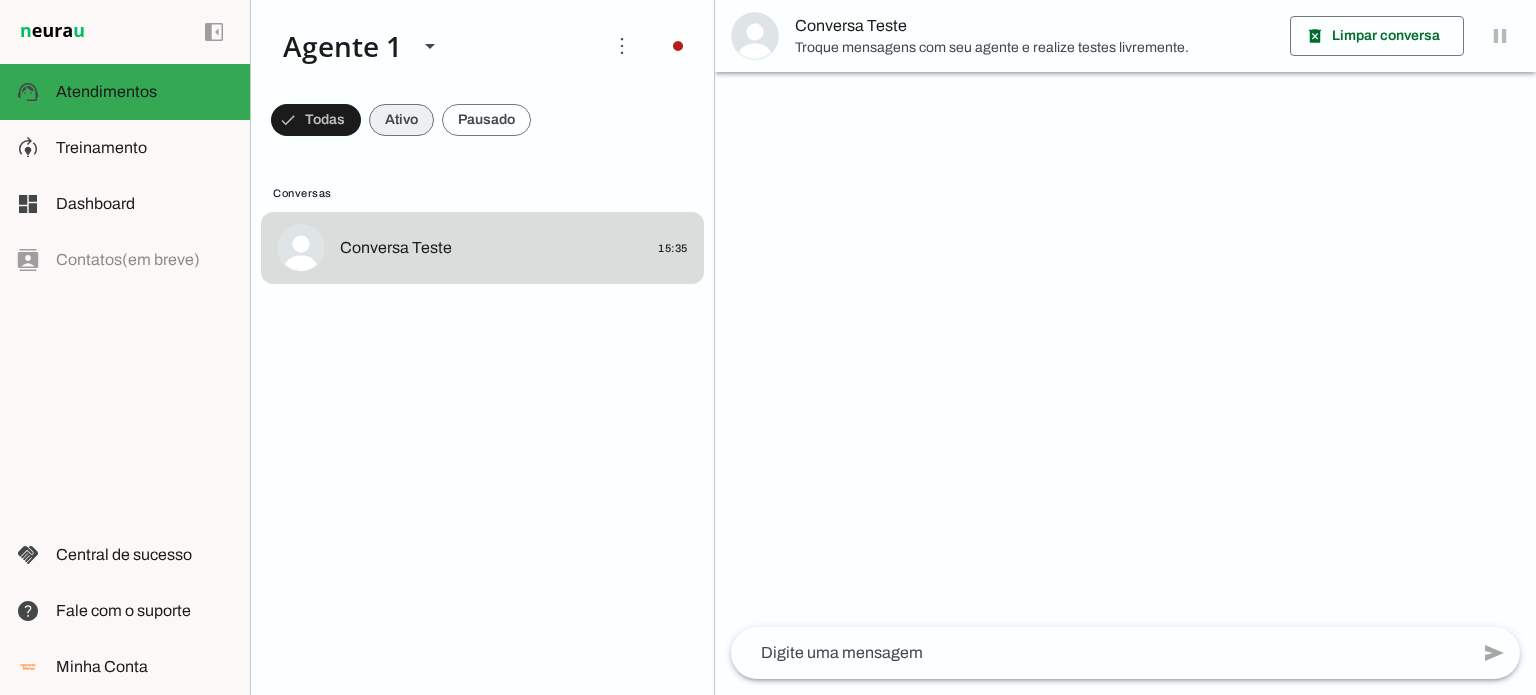 click at bounding box center [316, 120] 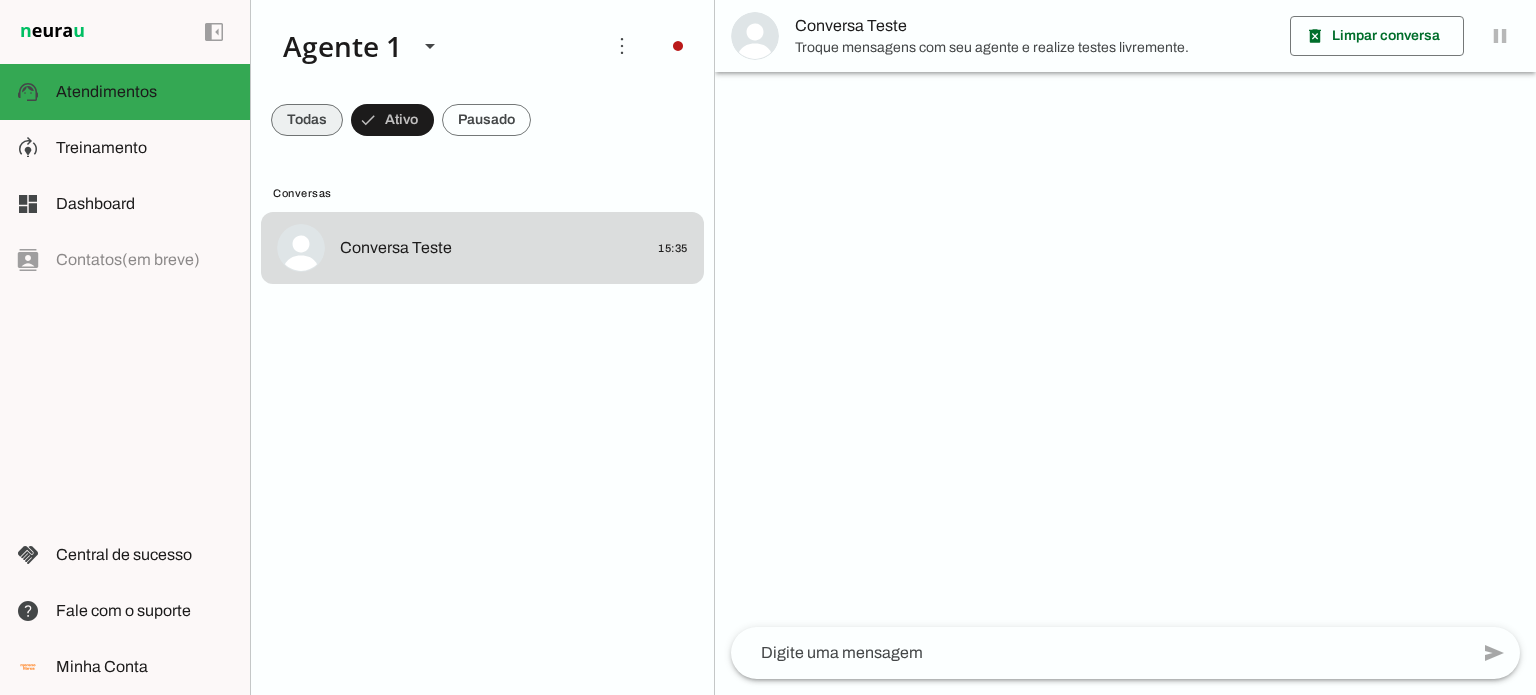click at bounding box center [307, 120] 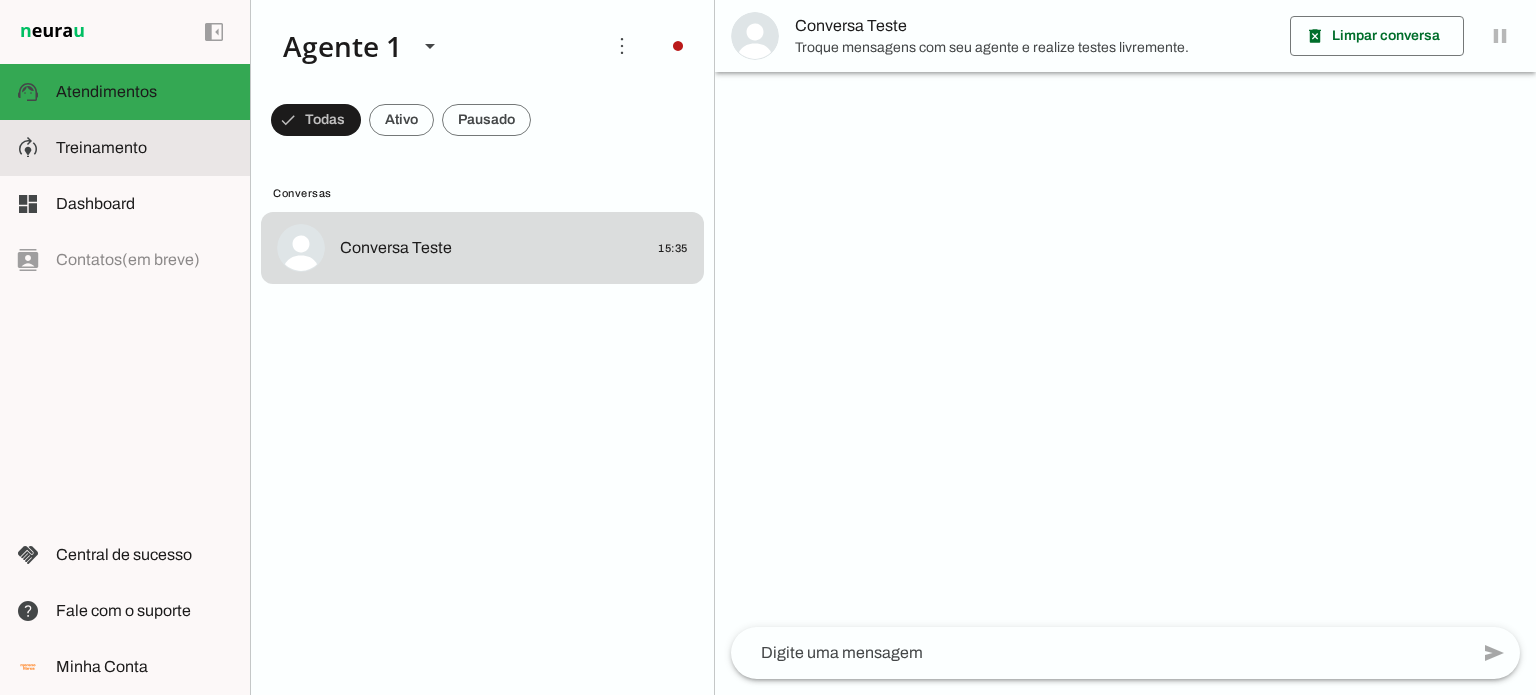 click on "Treinamento" 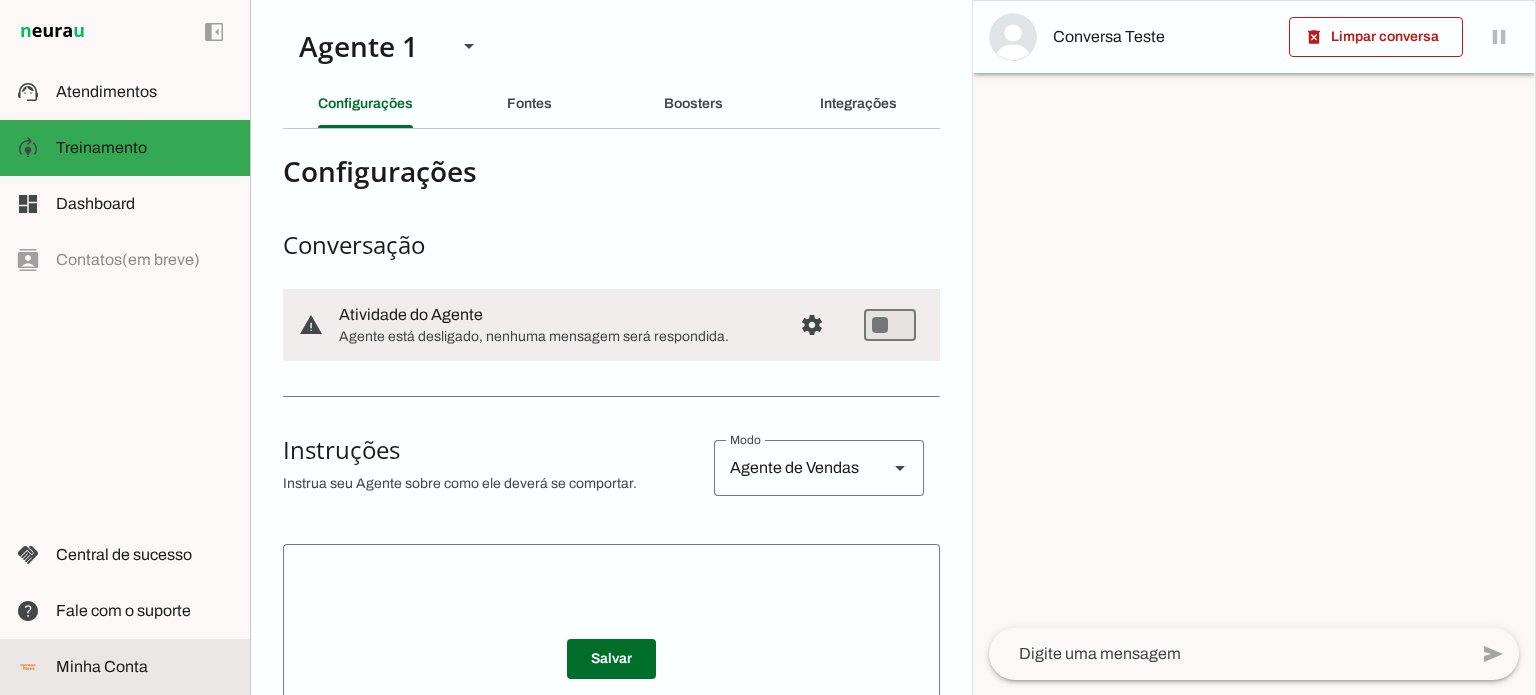click on "Minha Conta" 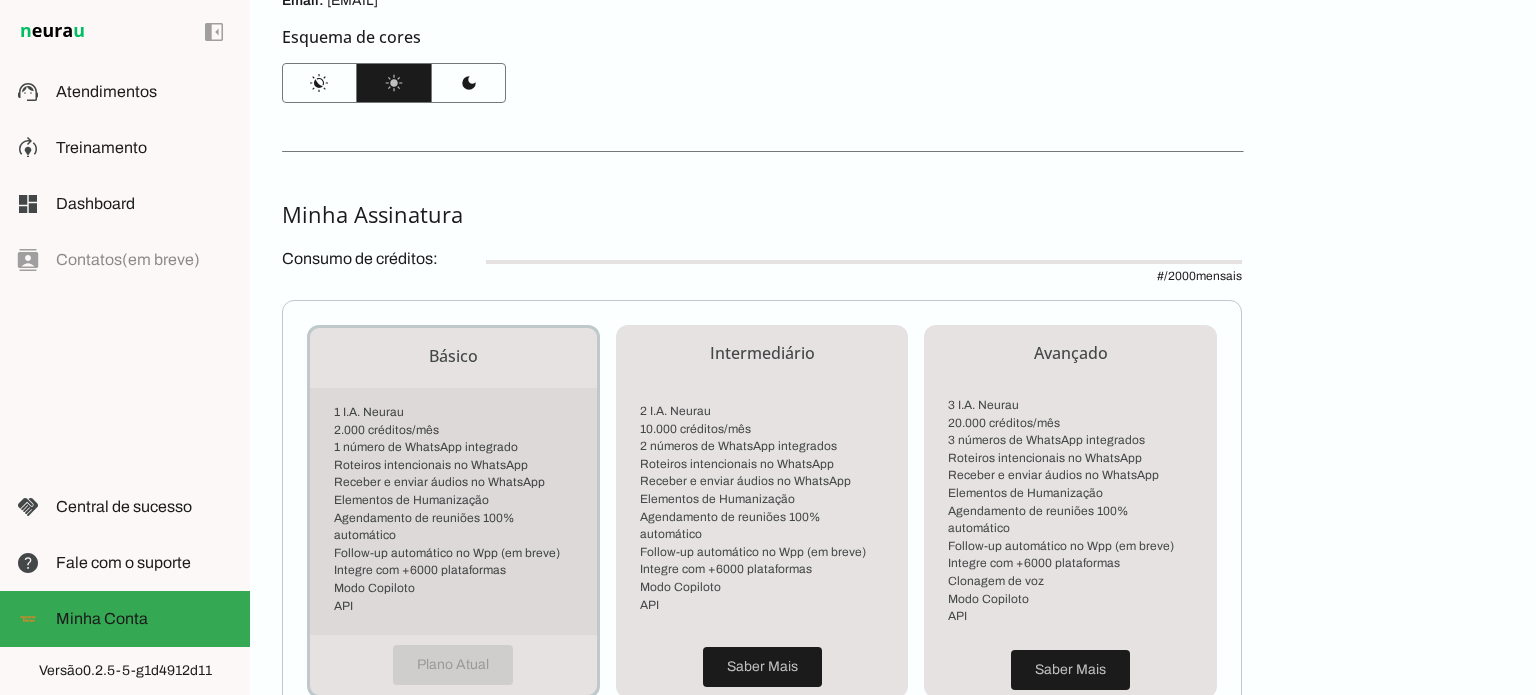 scroll, scrollTop: 0, scrollLeft: 0, axis: both 